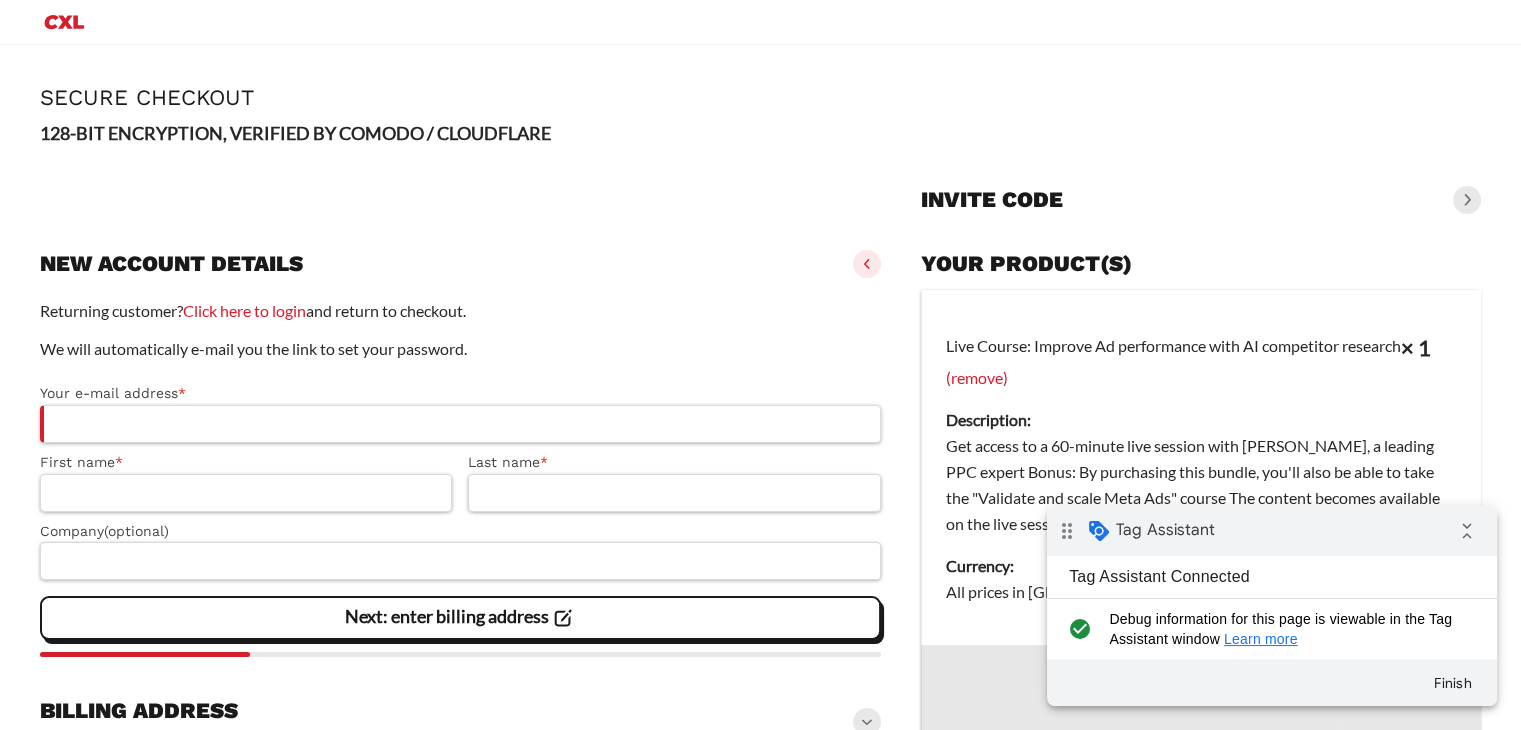 scroll, scrollTop: 0, scrollLeft: 0, axis: both 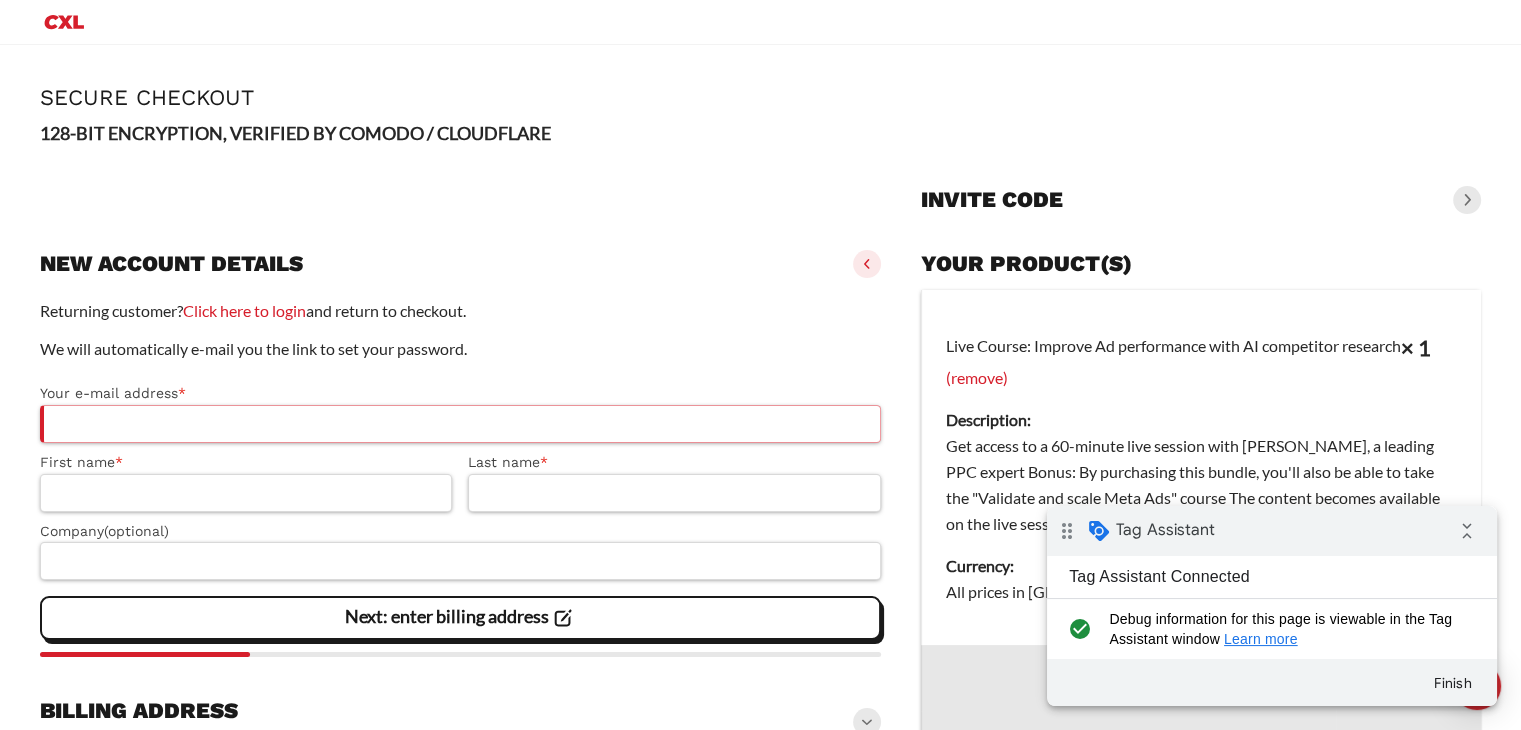 click on "Your e-mail address  *" at bounding box center [460, 424] 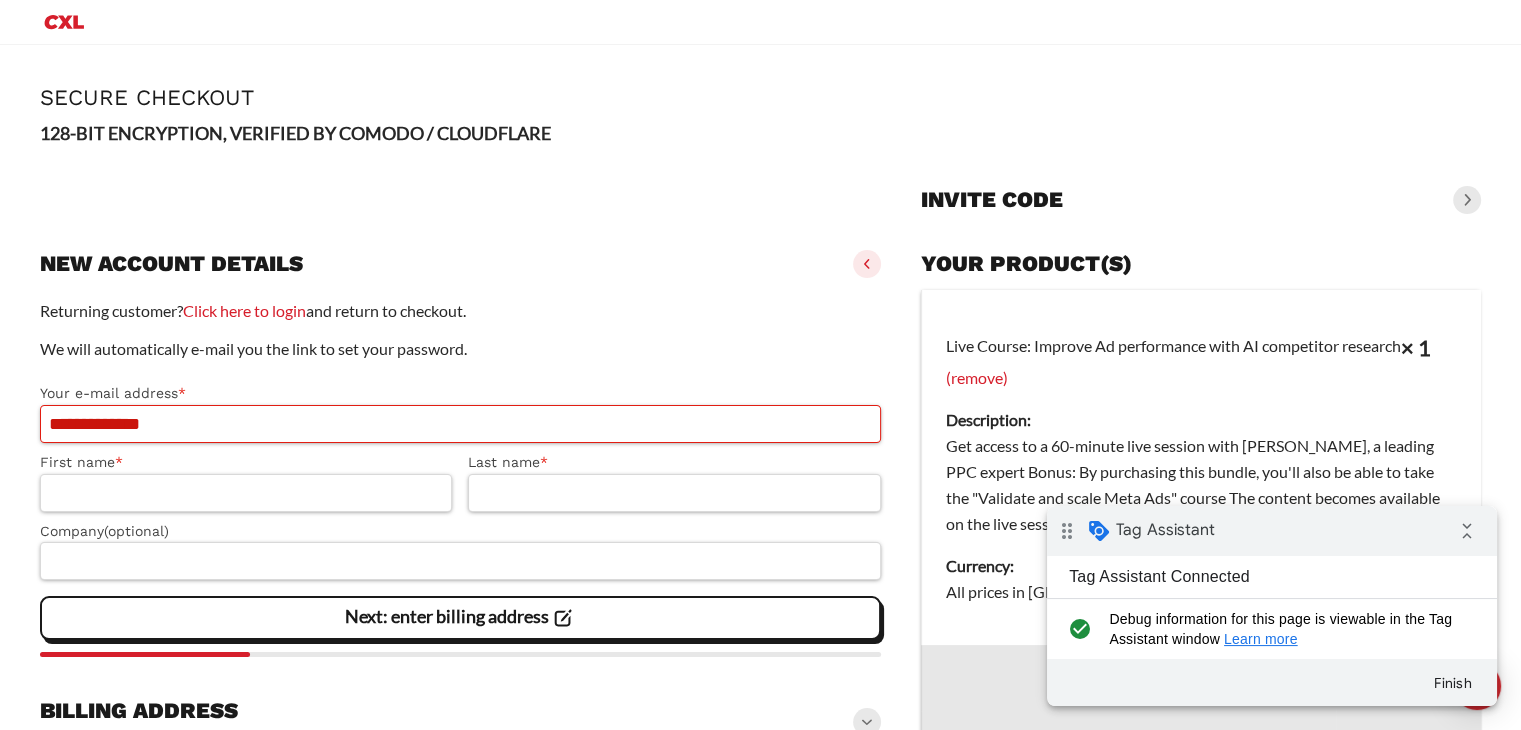 type on "**********" 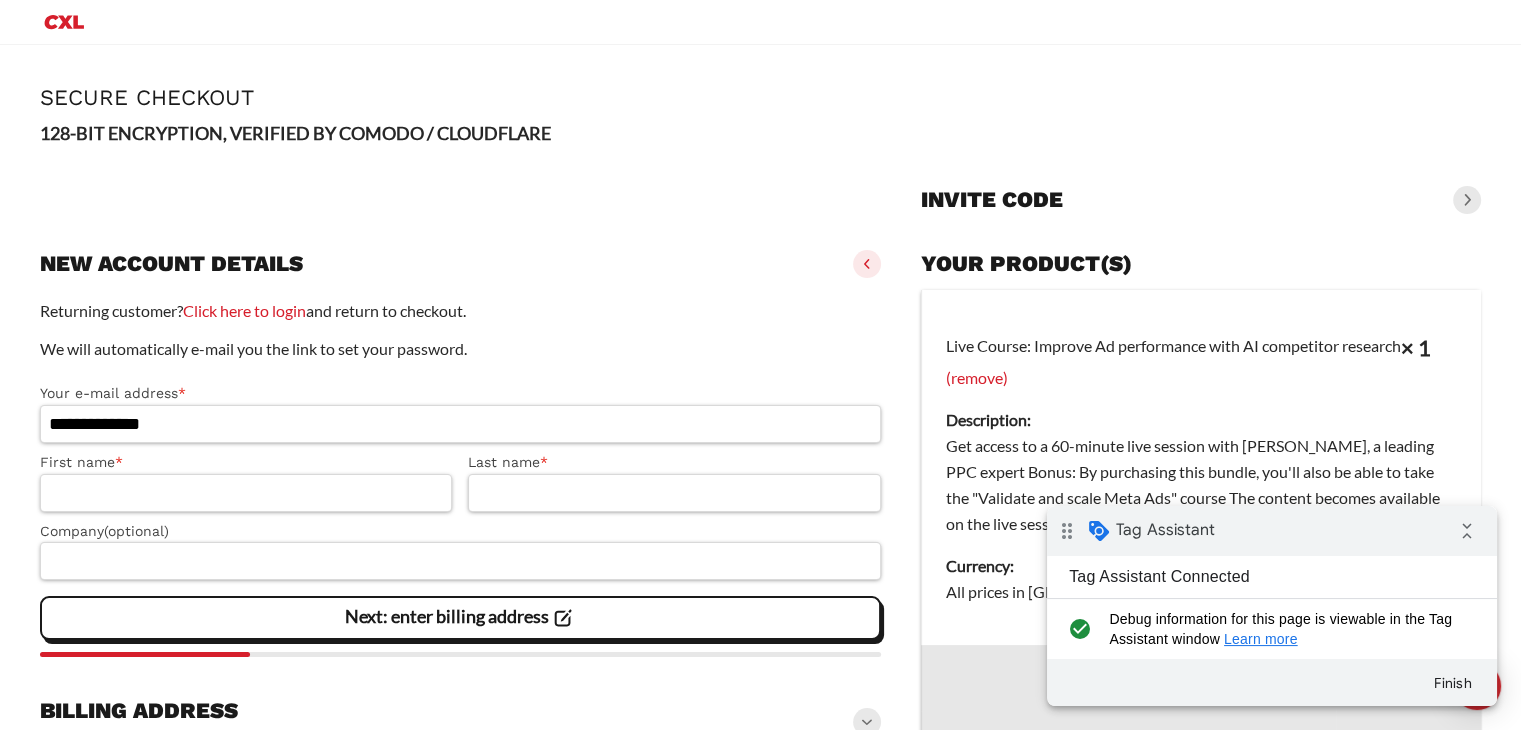 drag, startPoint x: 1466, startPoint y: 205, endPoint x: 32, endPoint y: 261, distance: 1435.093 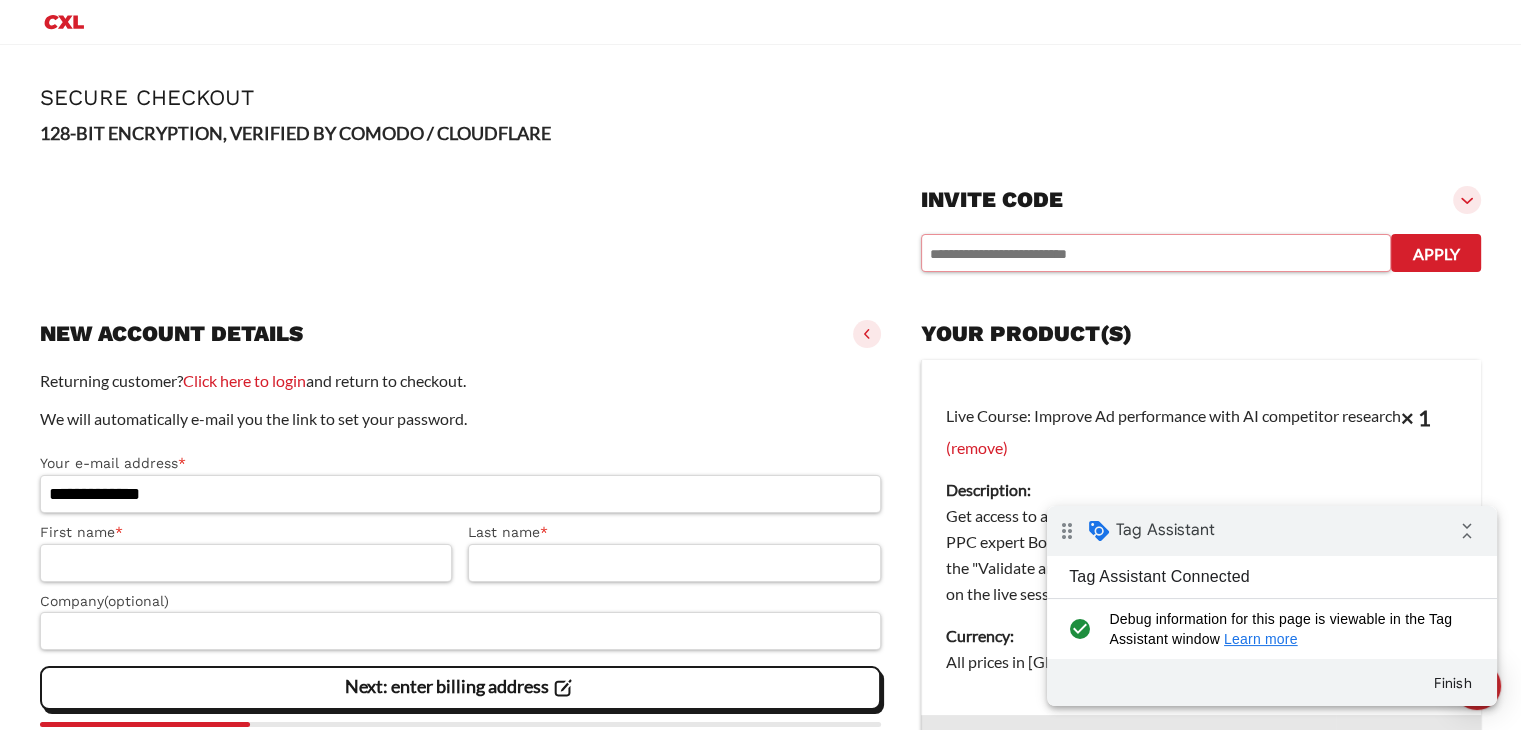 click at bounding box center (1156, 253) 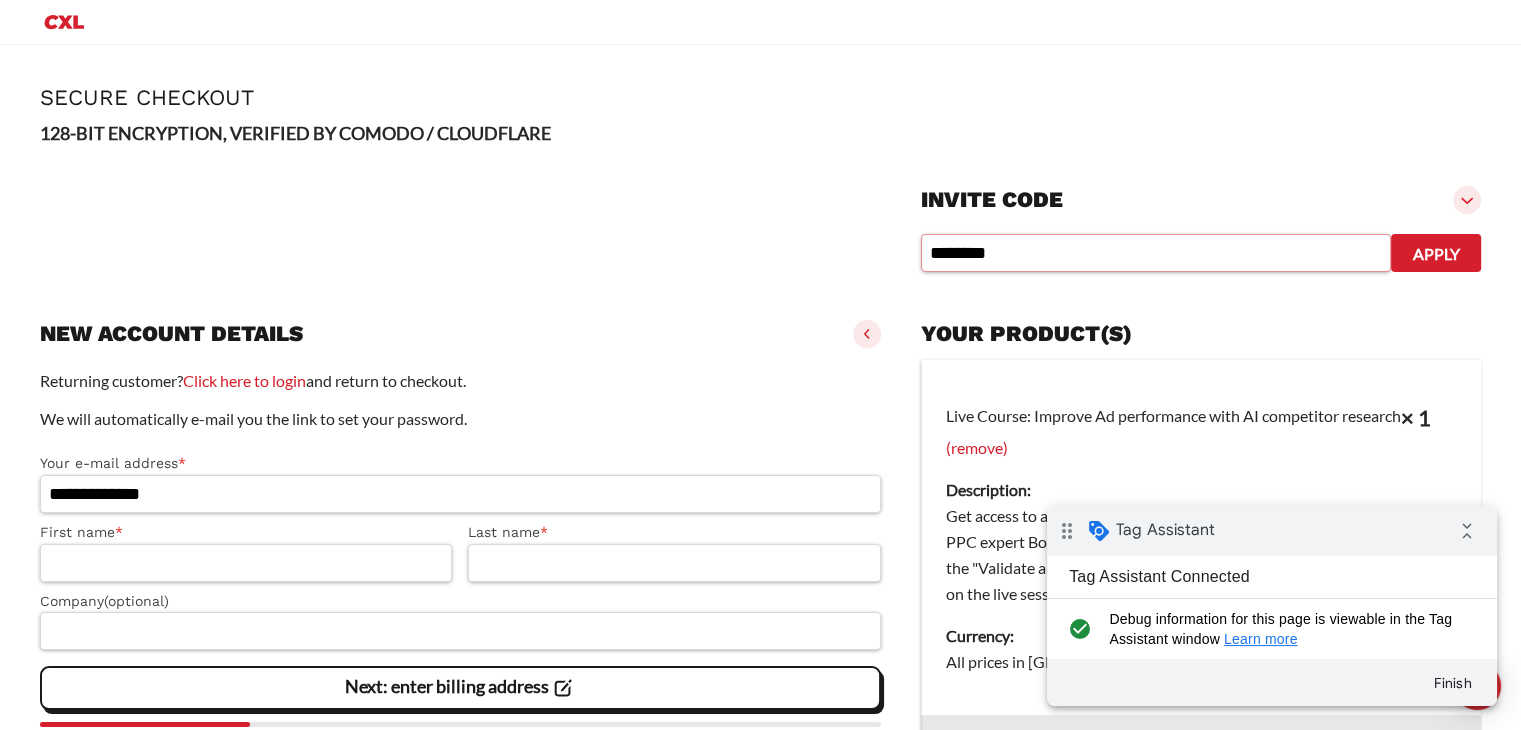type on "********" 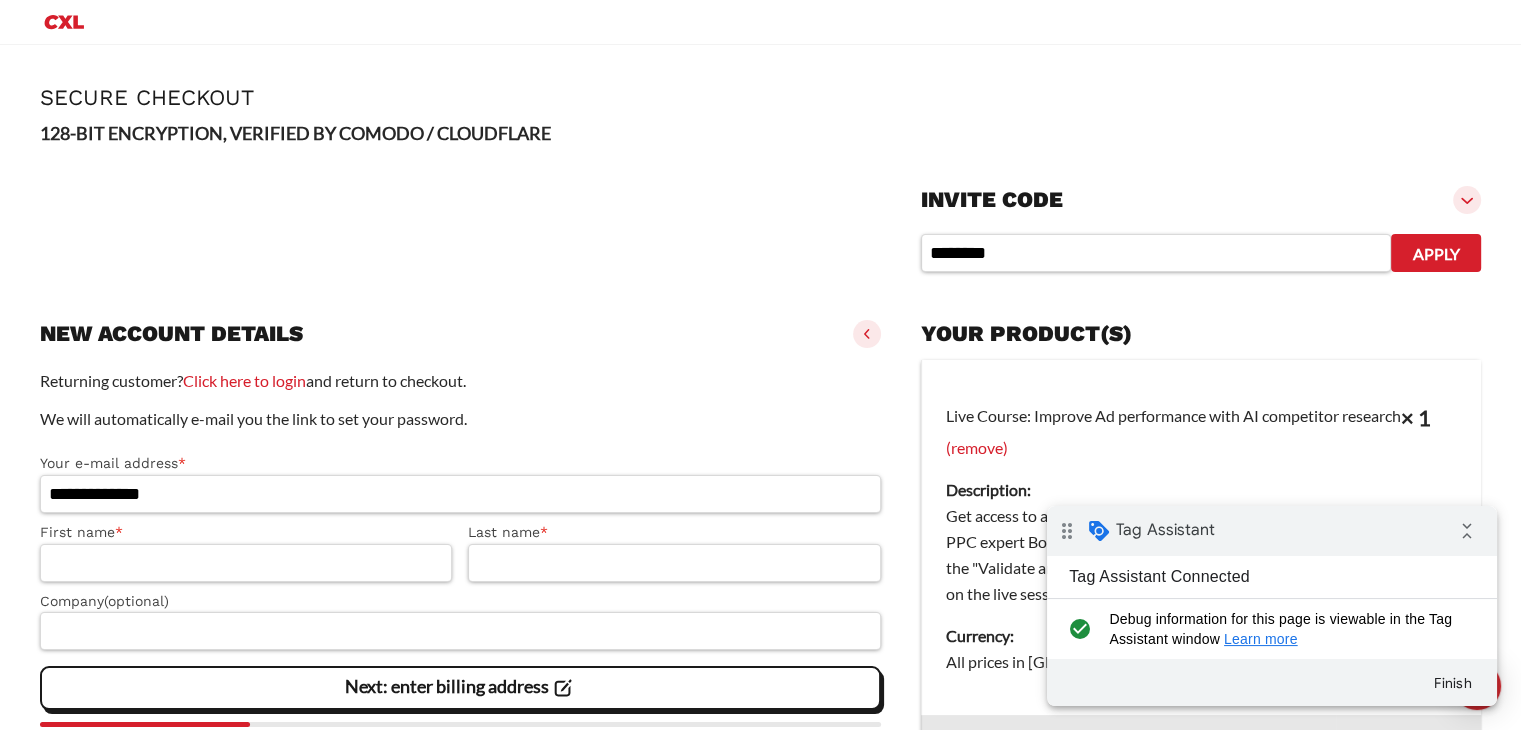 click on "Apply" at bounding box center (1436, 253) 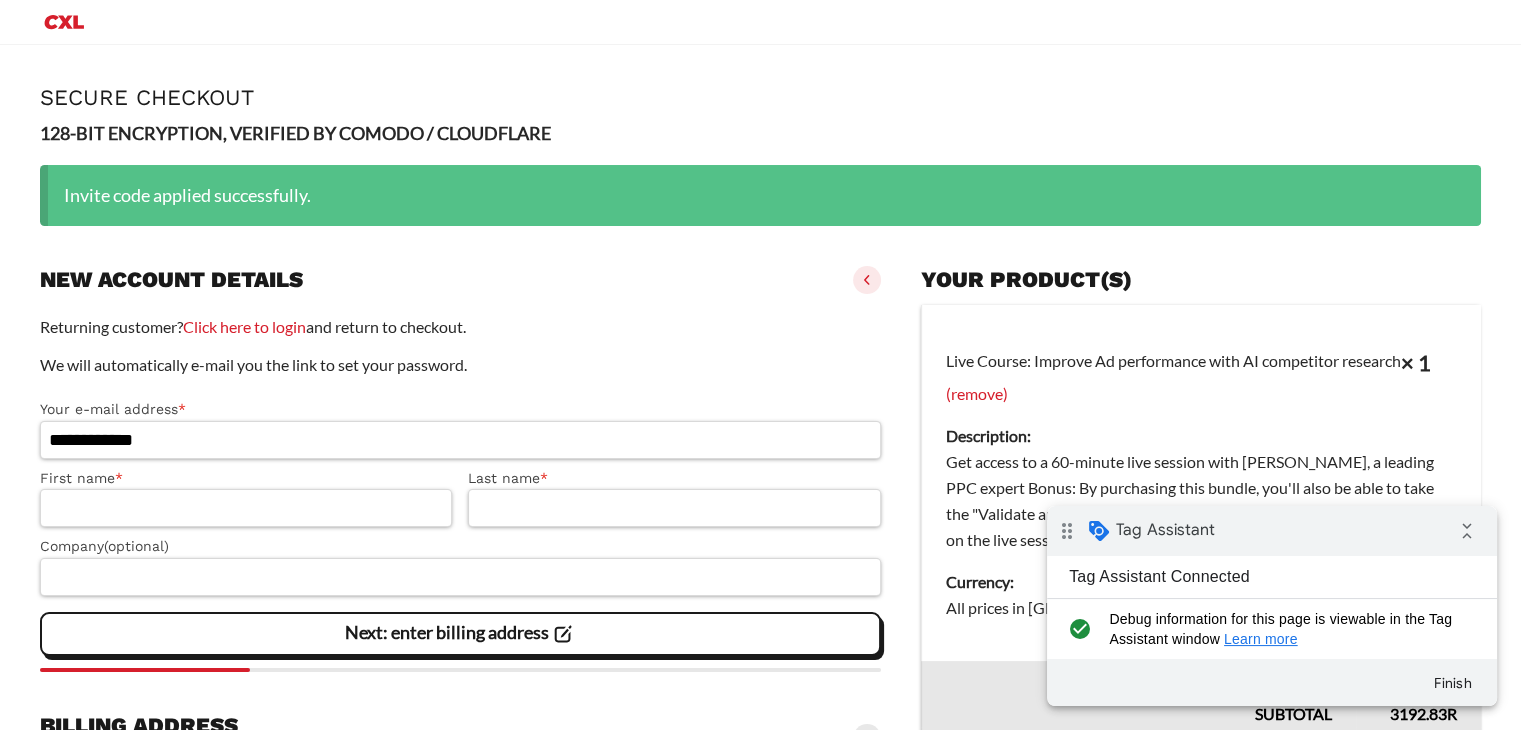 scroll, scrollTop: 0, scrollLeft: 0, axis: both 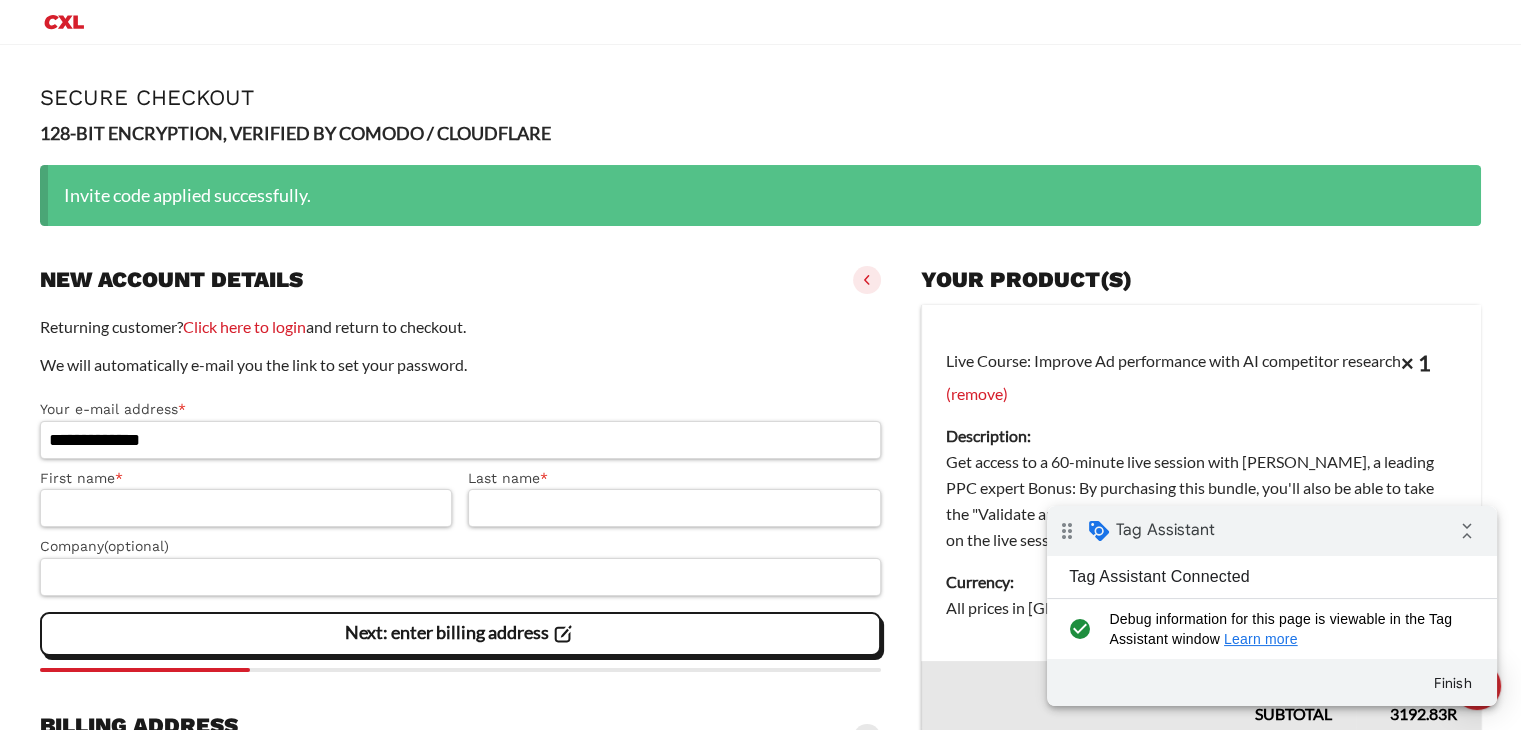 type on "**********" 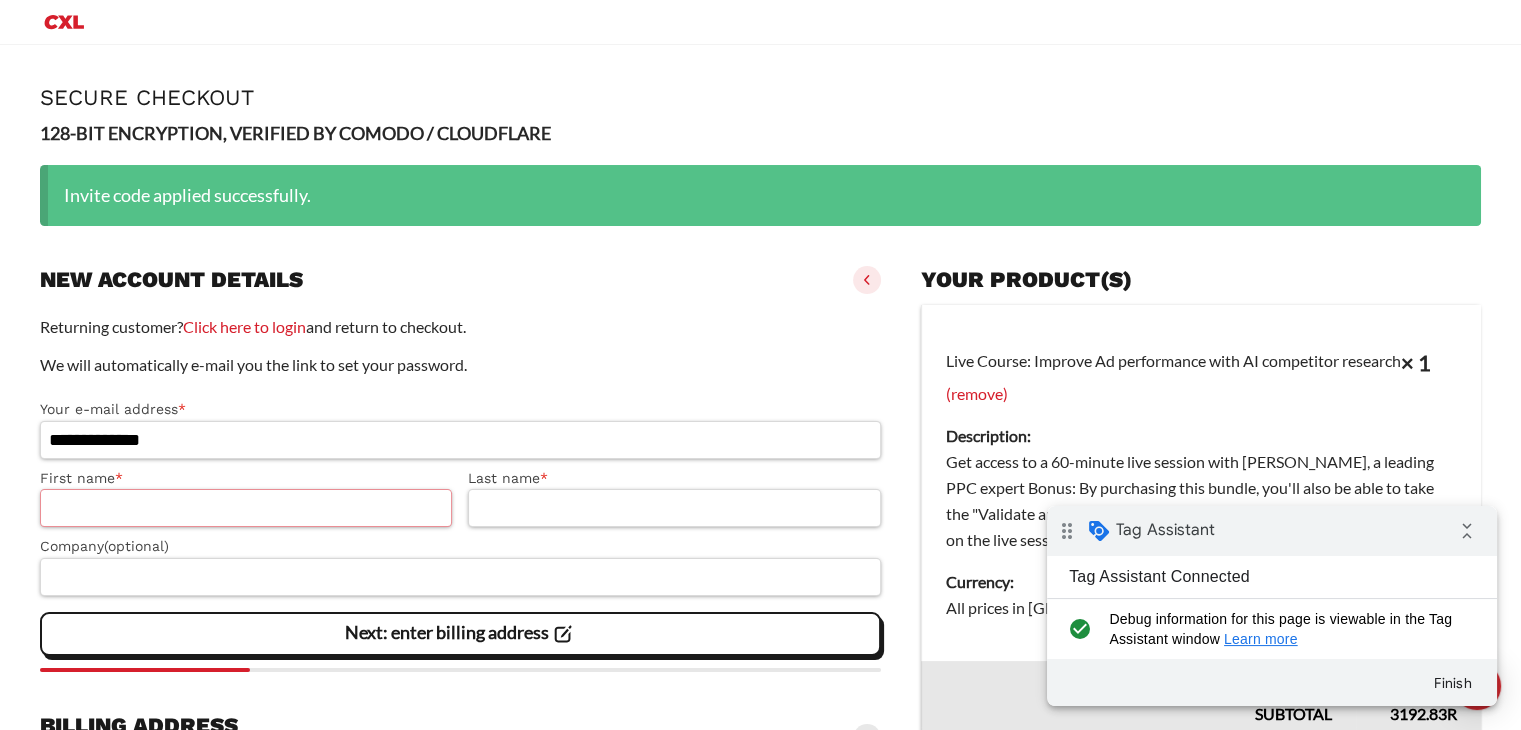 drag, startPoint x: 238, startPoint y: 512, endPoint x: 227, endPoint y: 512, distance: 11 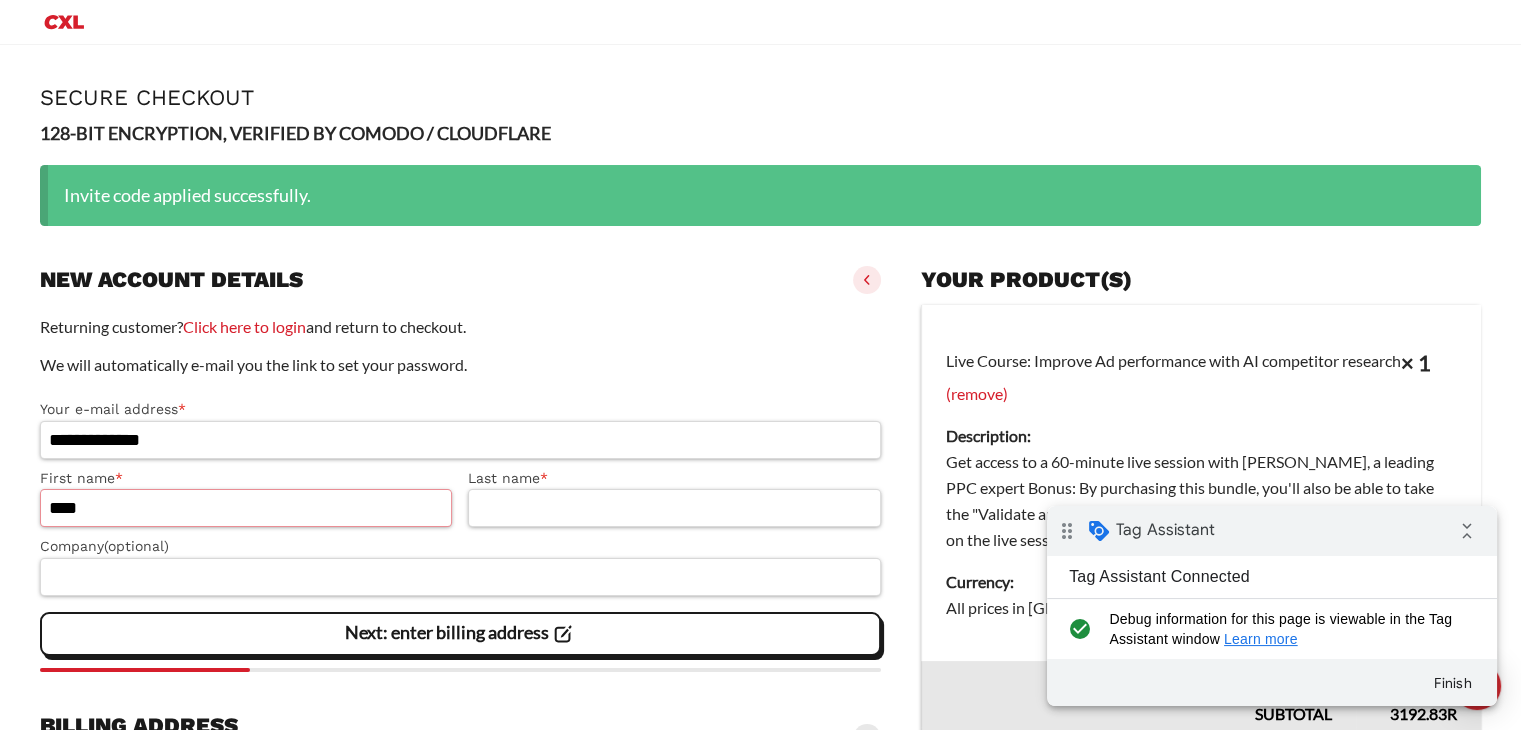 type on "****" 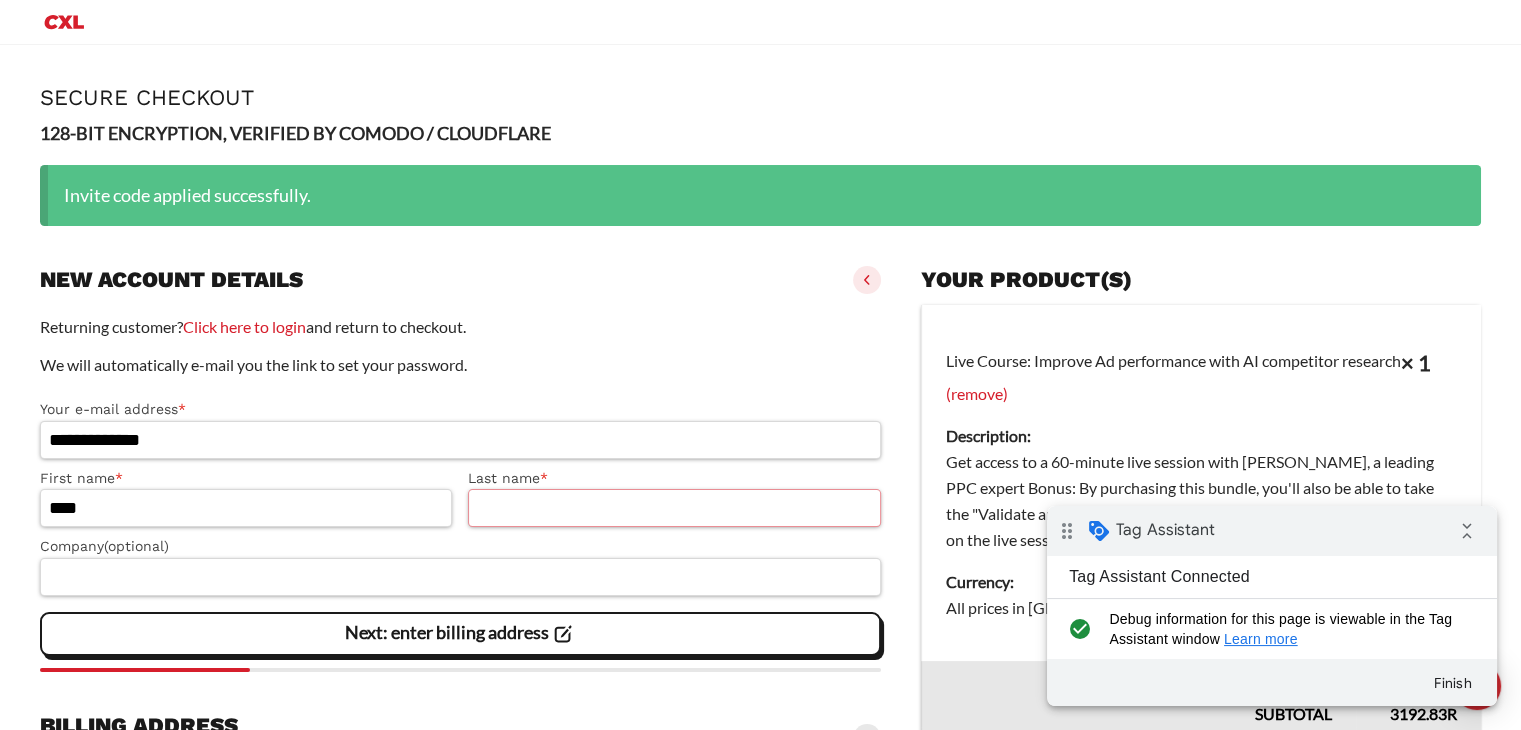 click on "Last name  *" at bounding box center [674, 508] 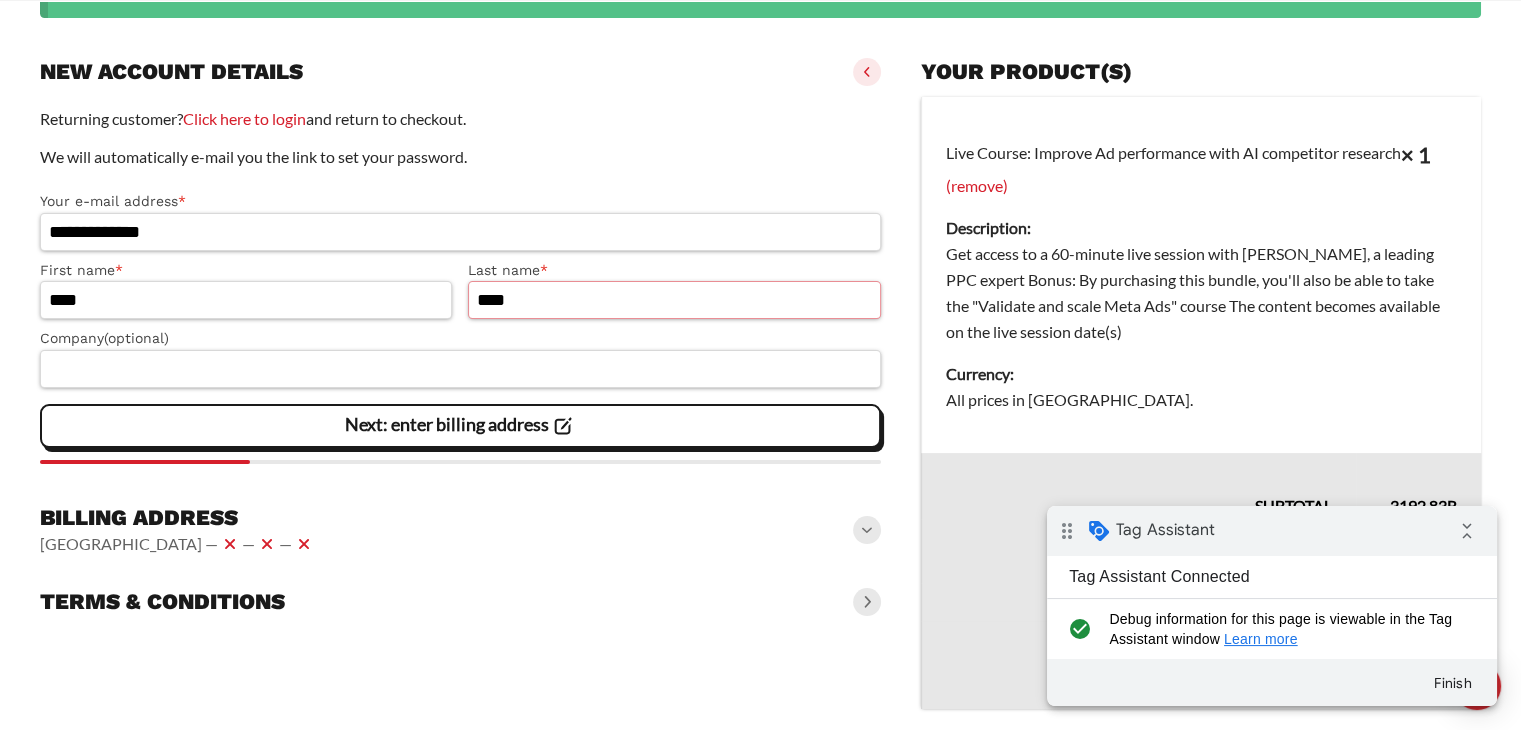 scroll, scrollTop: 270, scrollLeft: 0, axis: vertical 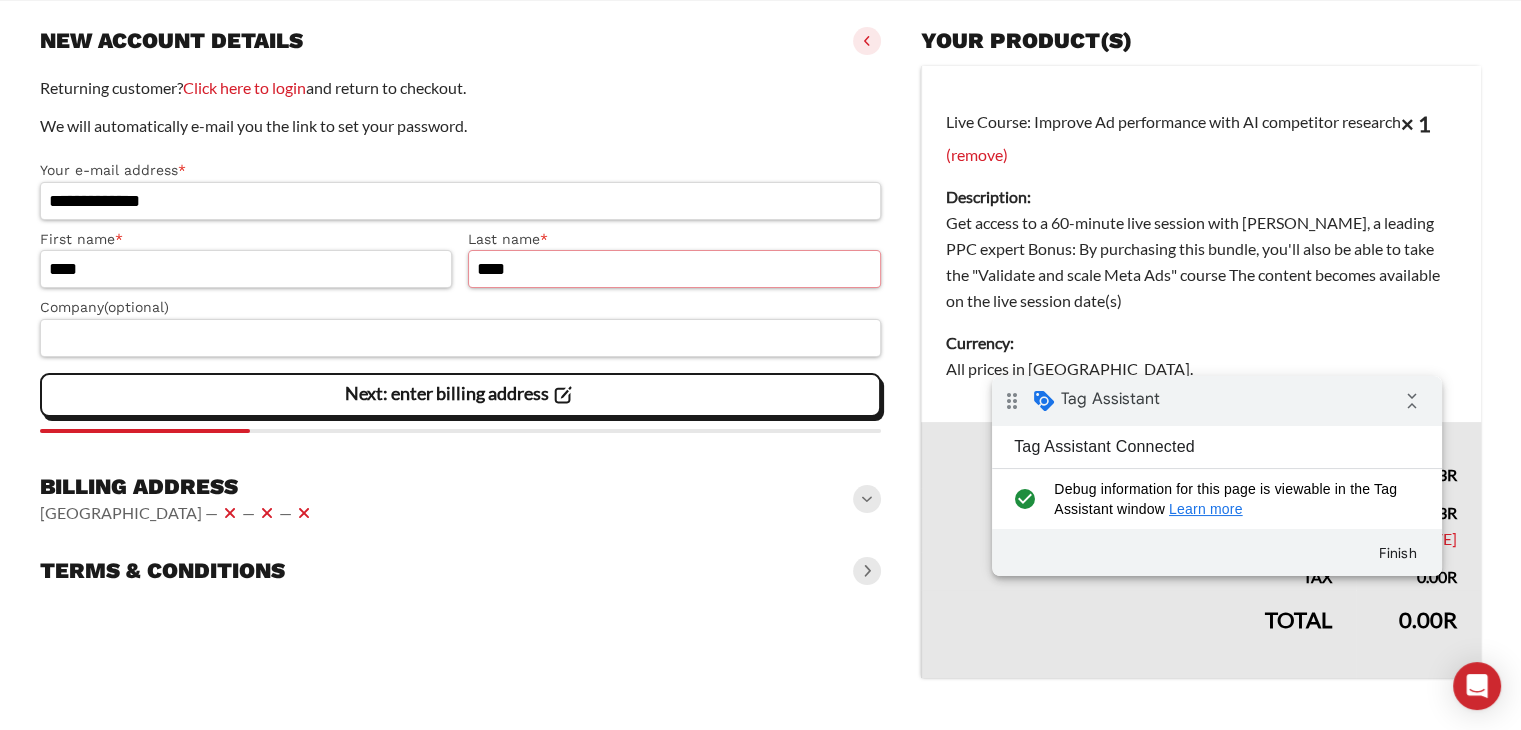 click on "drag_indicator Tag Assistant  collapse_all" at bounding box center (1217, 401) 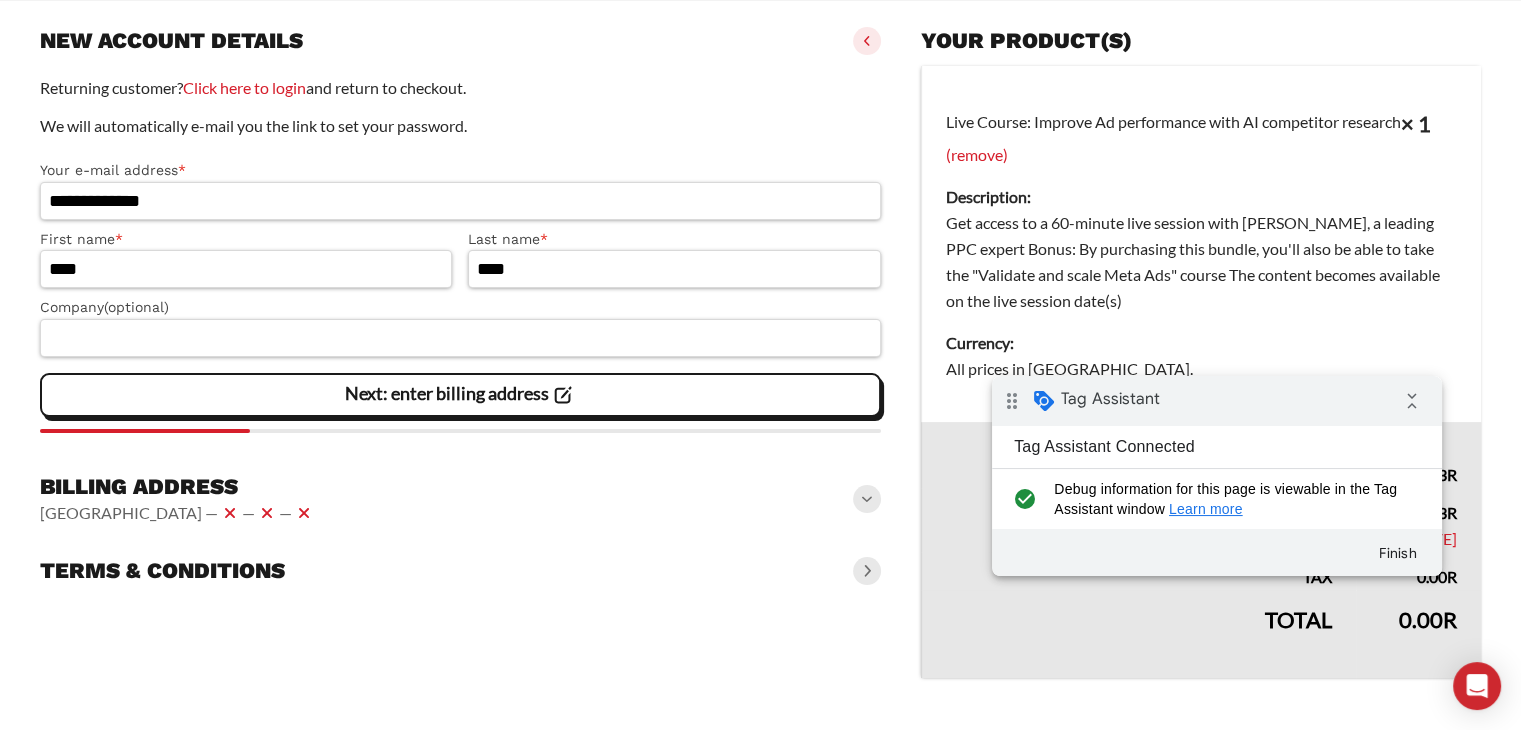 click on "Next: enter billing address" 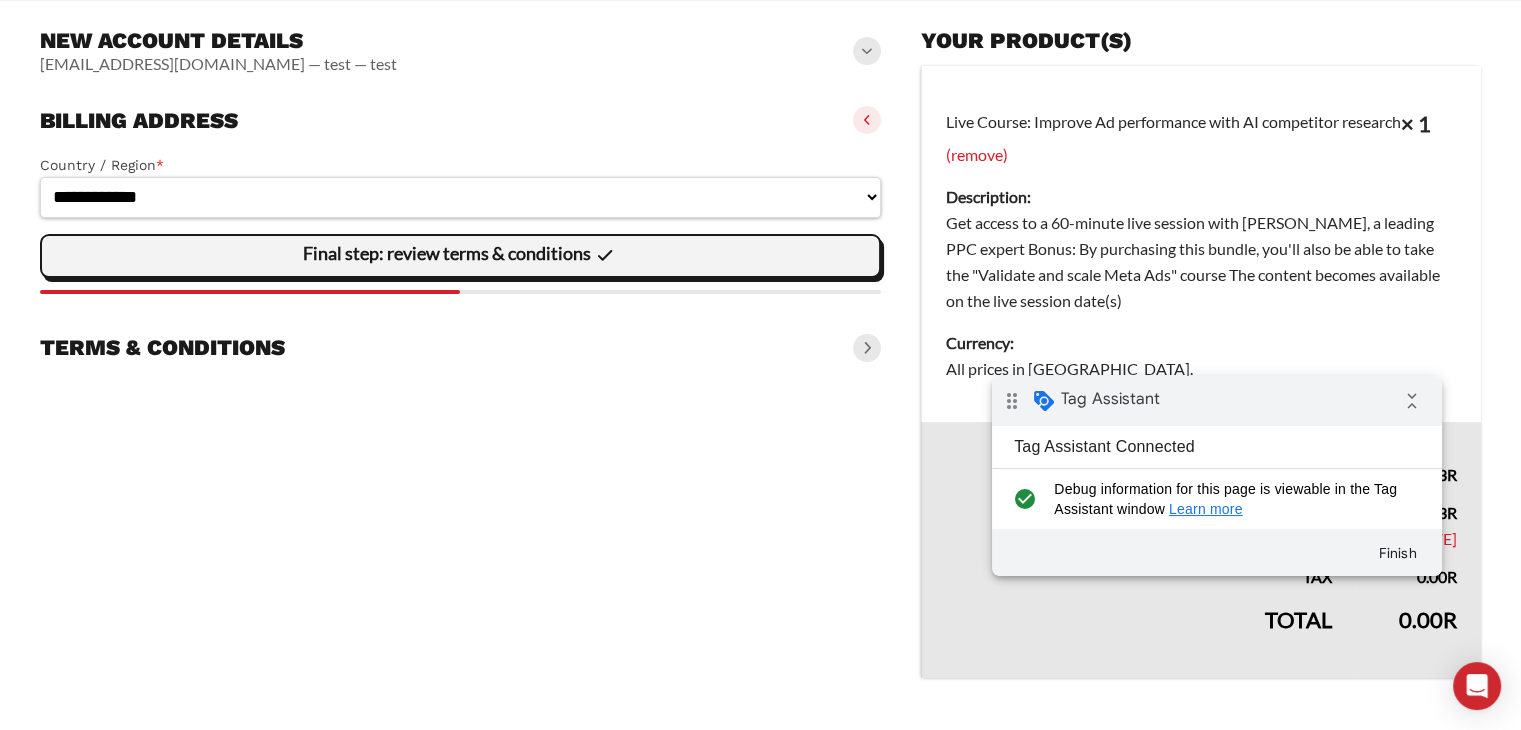 click on "Final step: review terms & conditions" 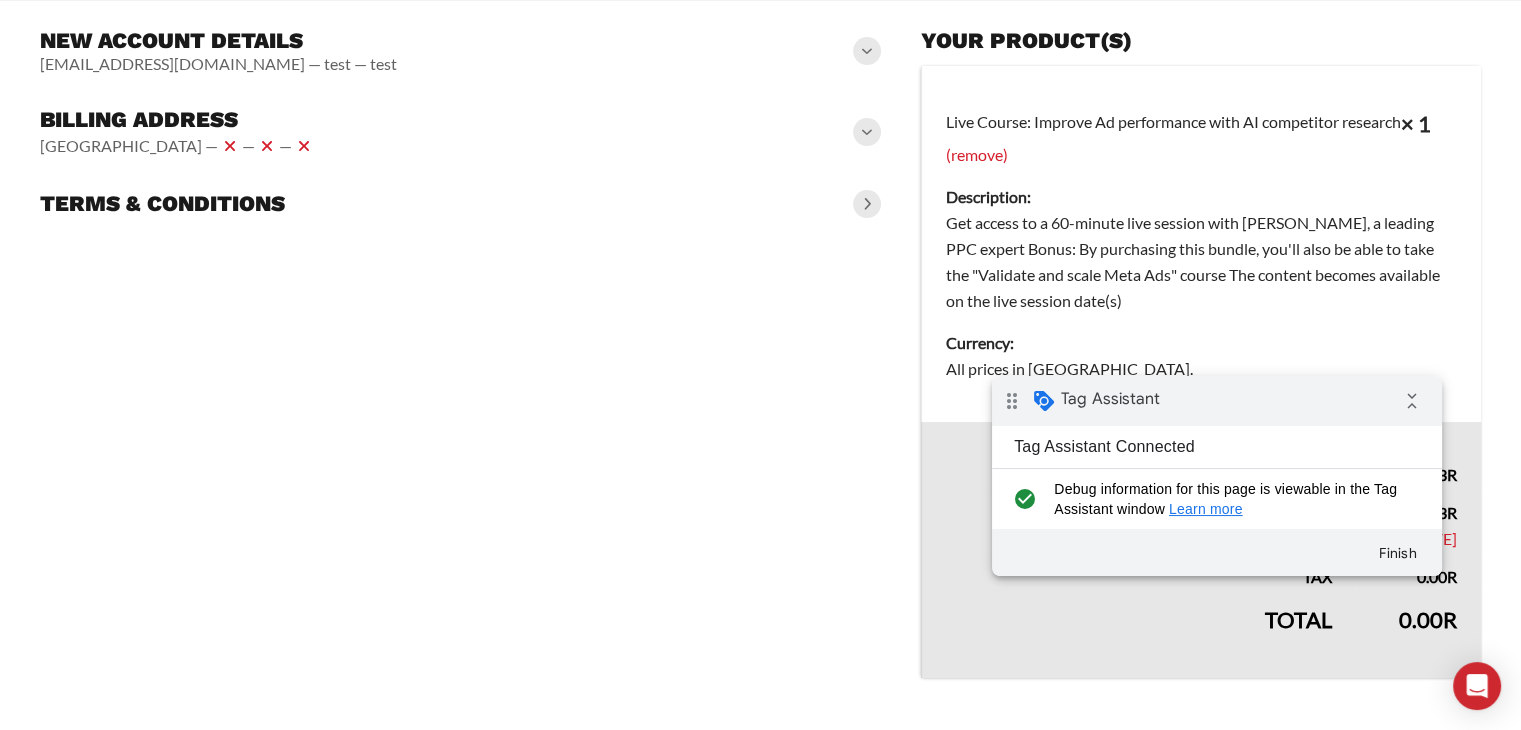 click at bounding box center (867, 204) 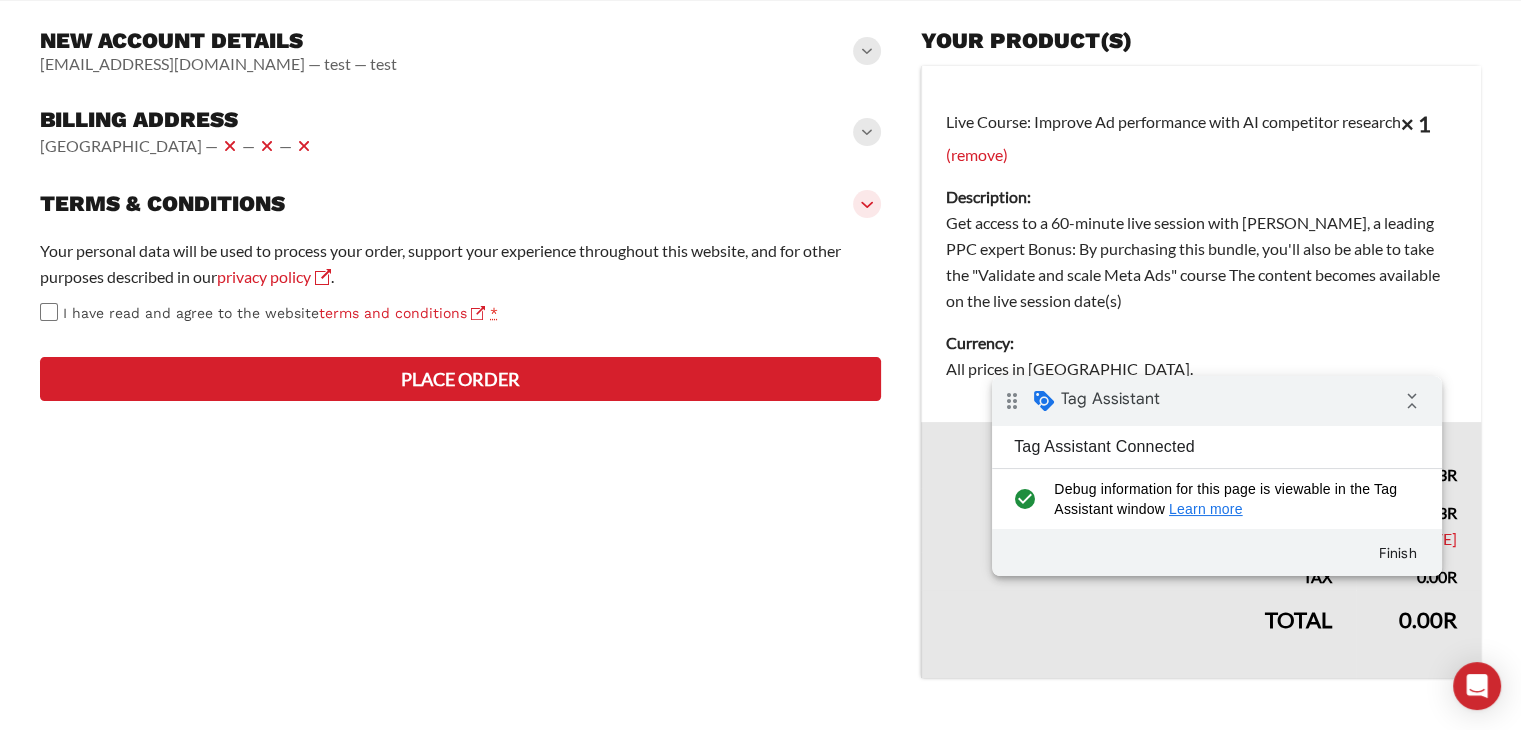 click on "Place order" at bounding box center (460, 379) 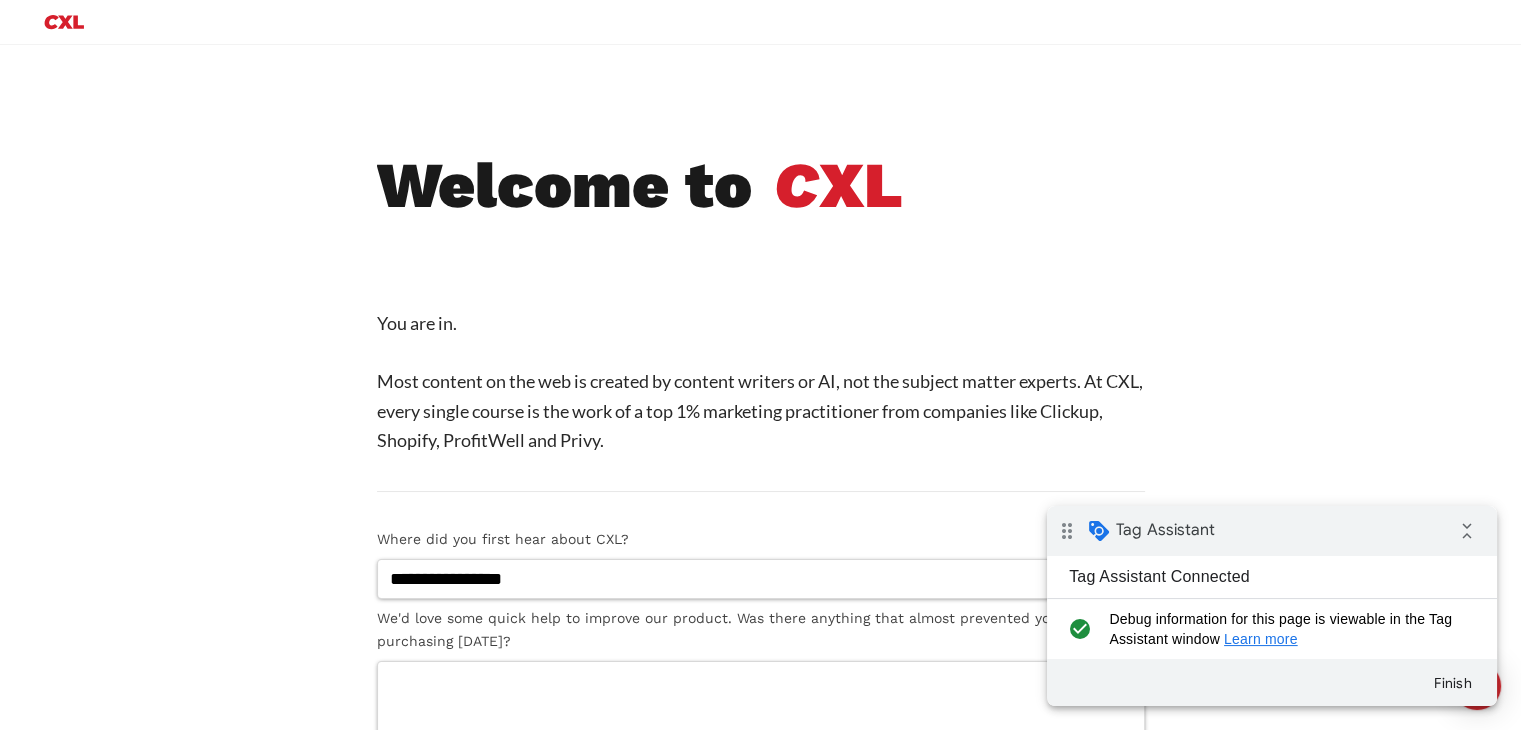 scroll, scrollTop: 0, scrollLeft: 0, axis: both 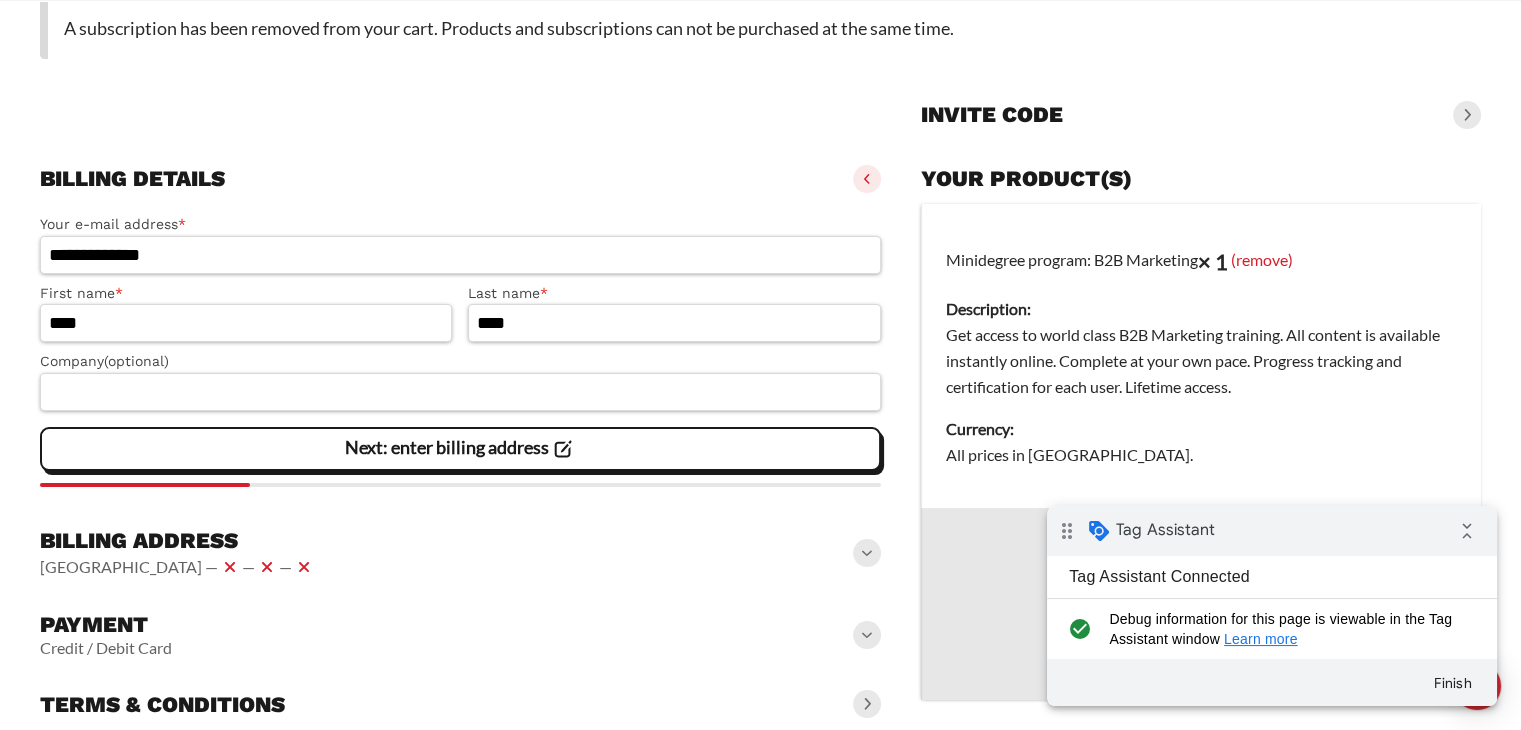 click at bounding box center (1467, 115) 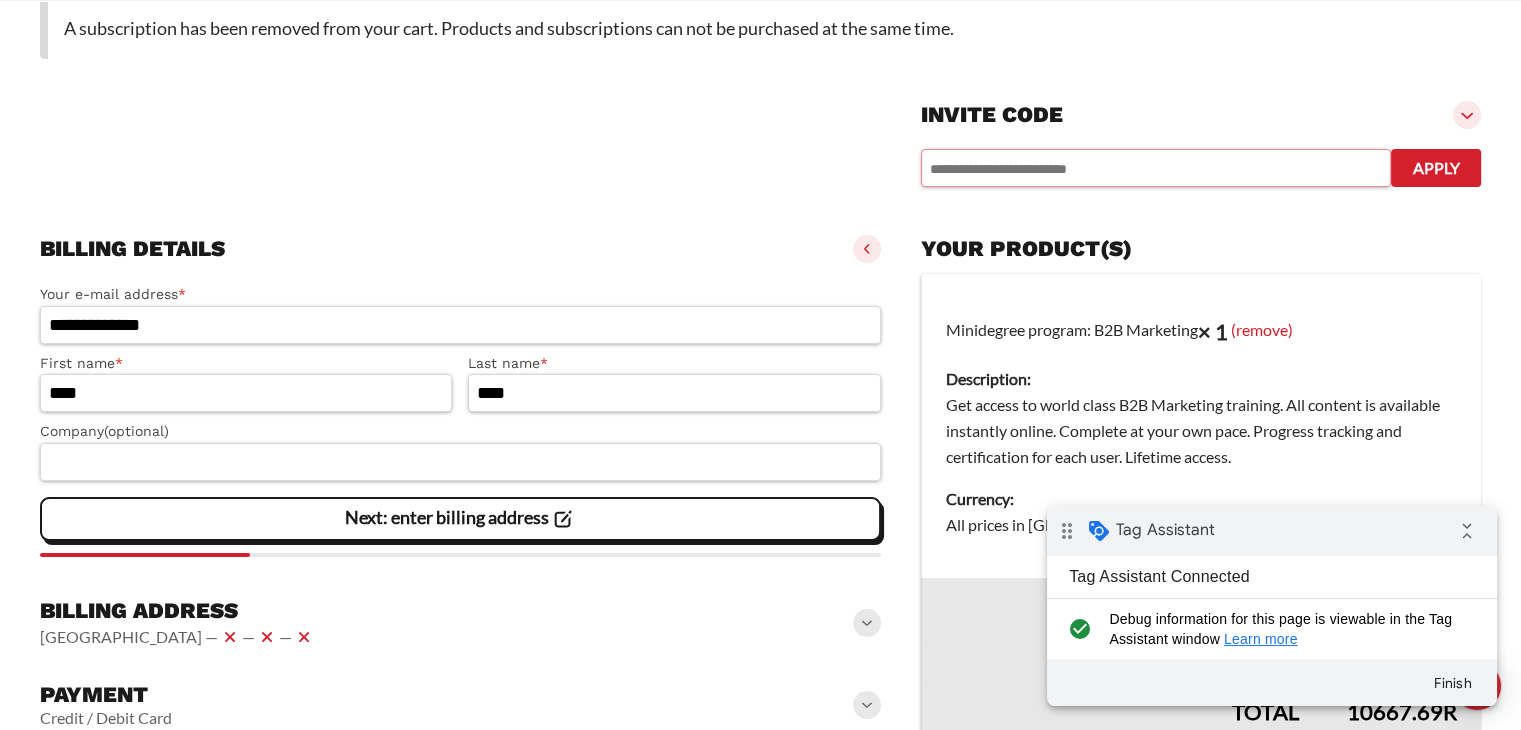 click at bounding box center (1156, 168) 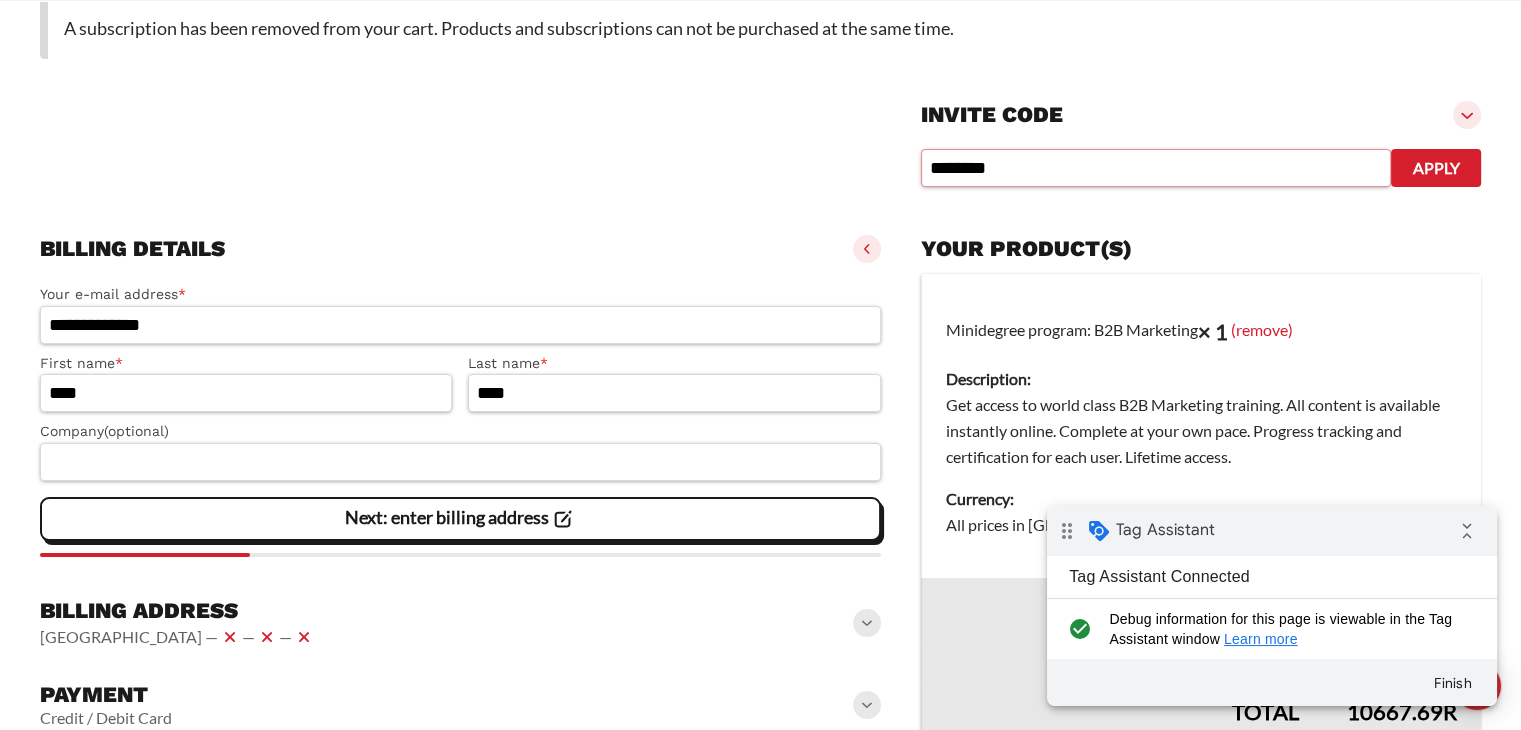 type on "********" 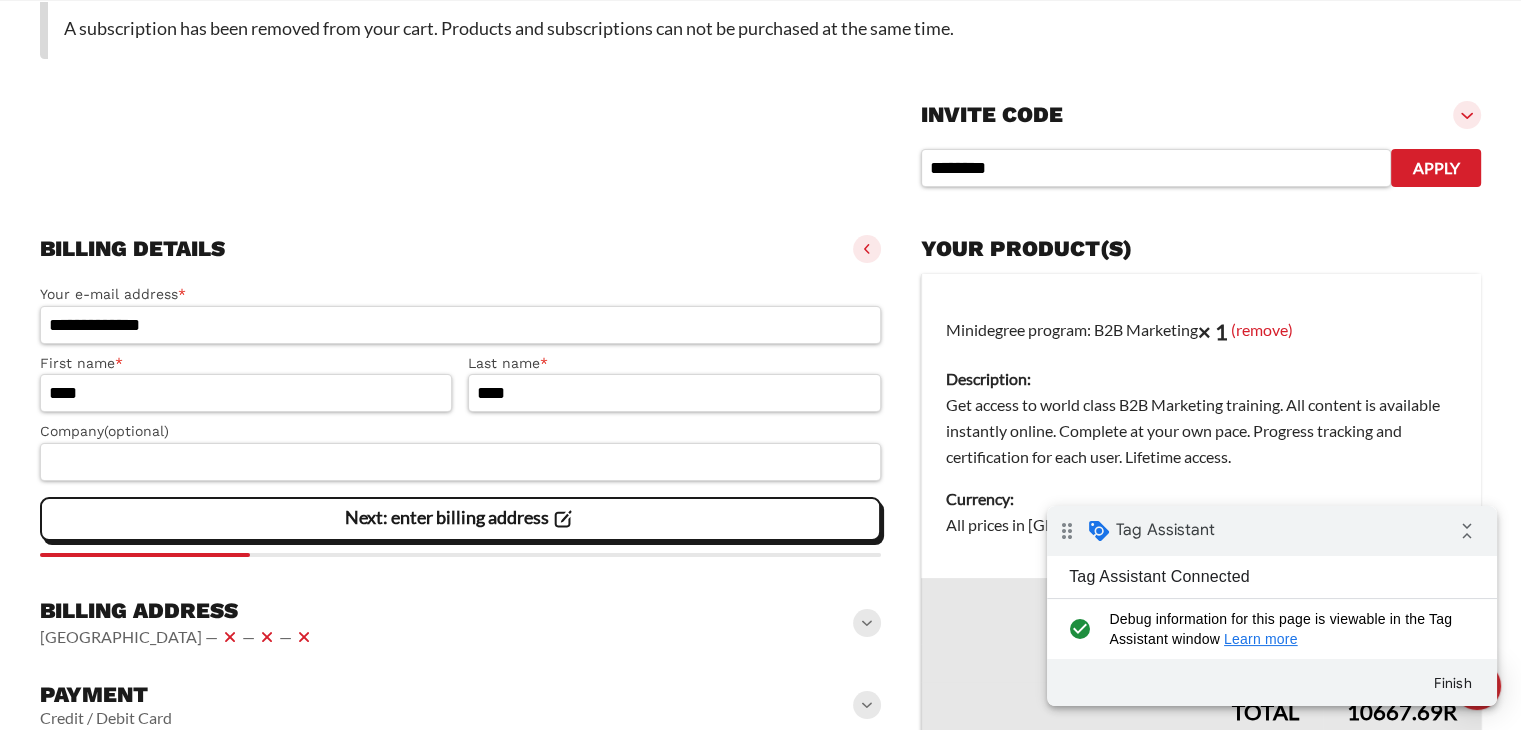 click on "Apply" at bounding box center [1436, 168] 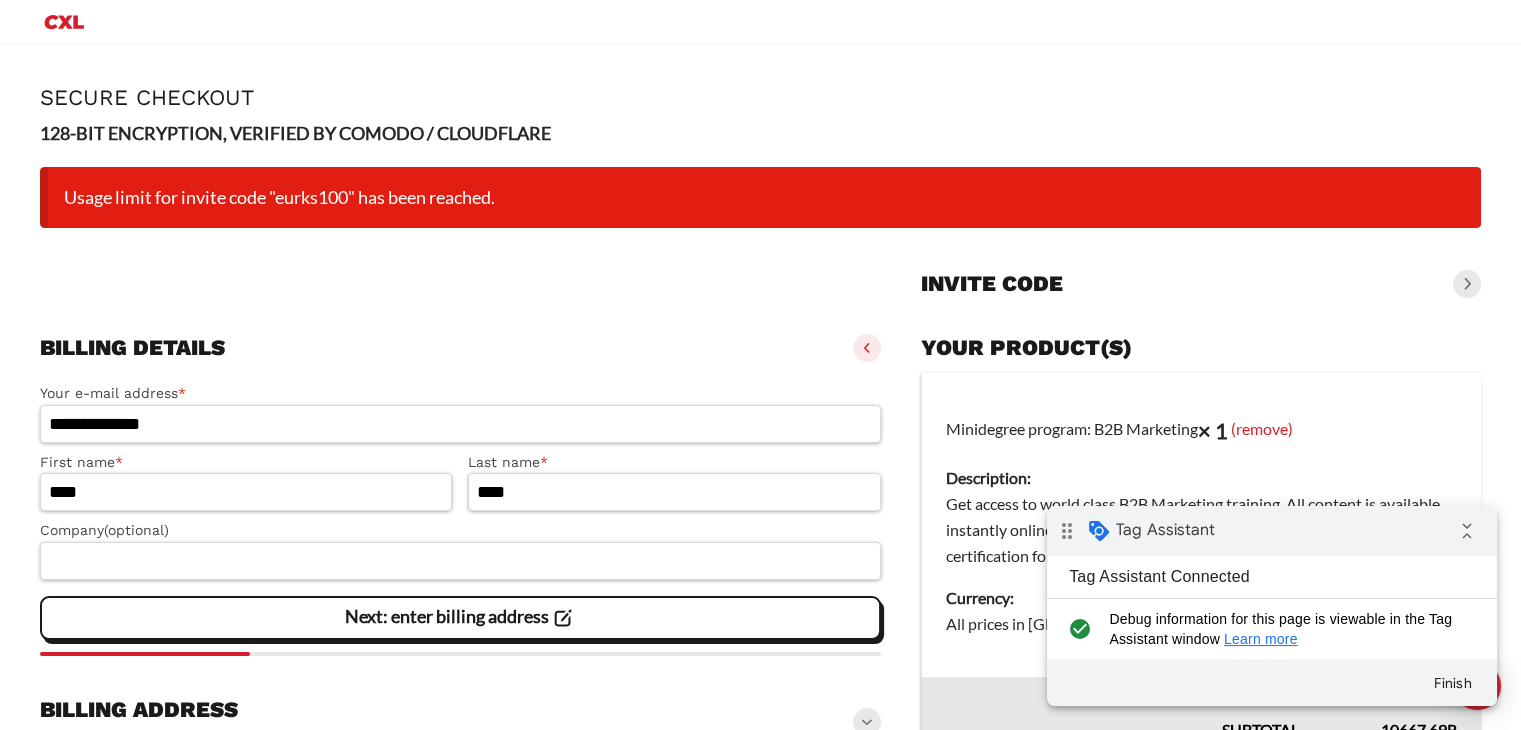 scroll, scrollTop: 0, scrollLeft: 0, axis: both 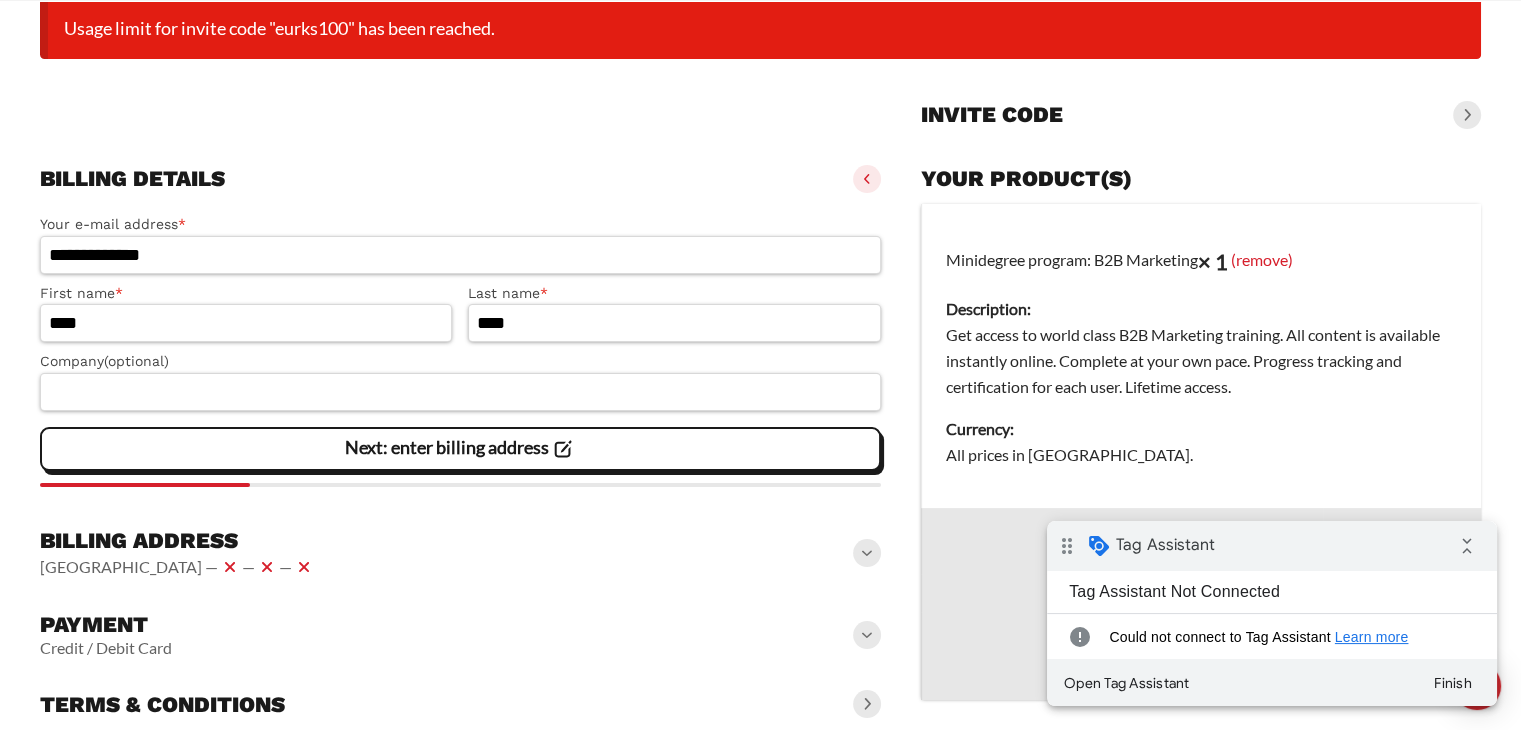 click on "Next: enter billing address" 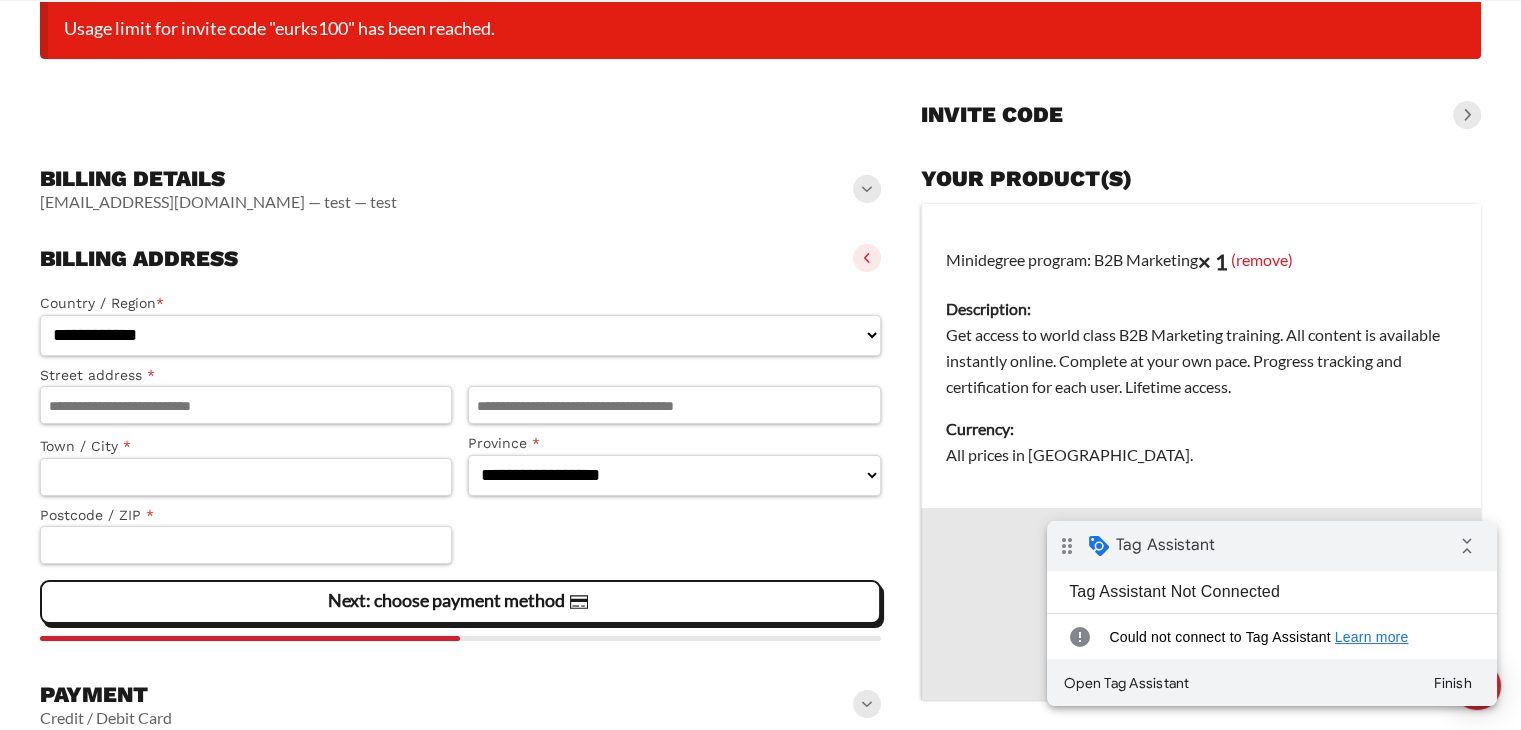 scroll, scrollTop: 300, scrollLeft: 0, axis: vertical 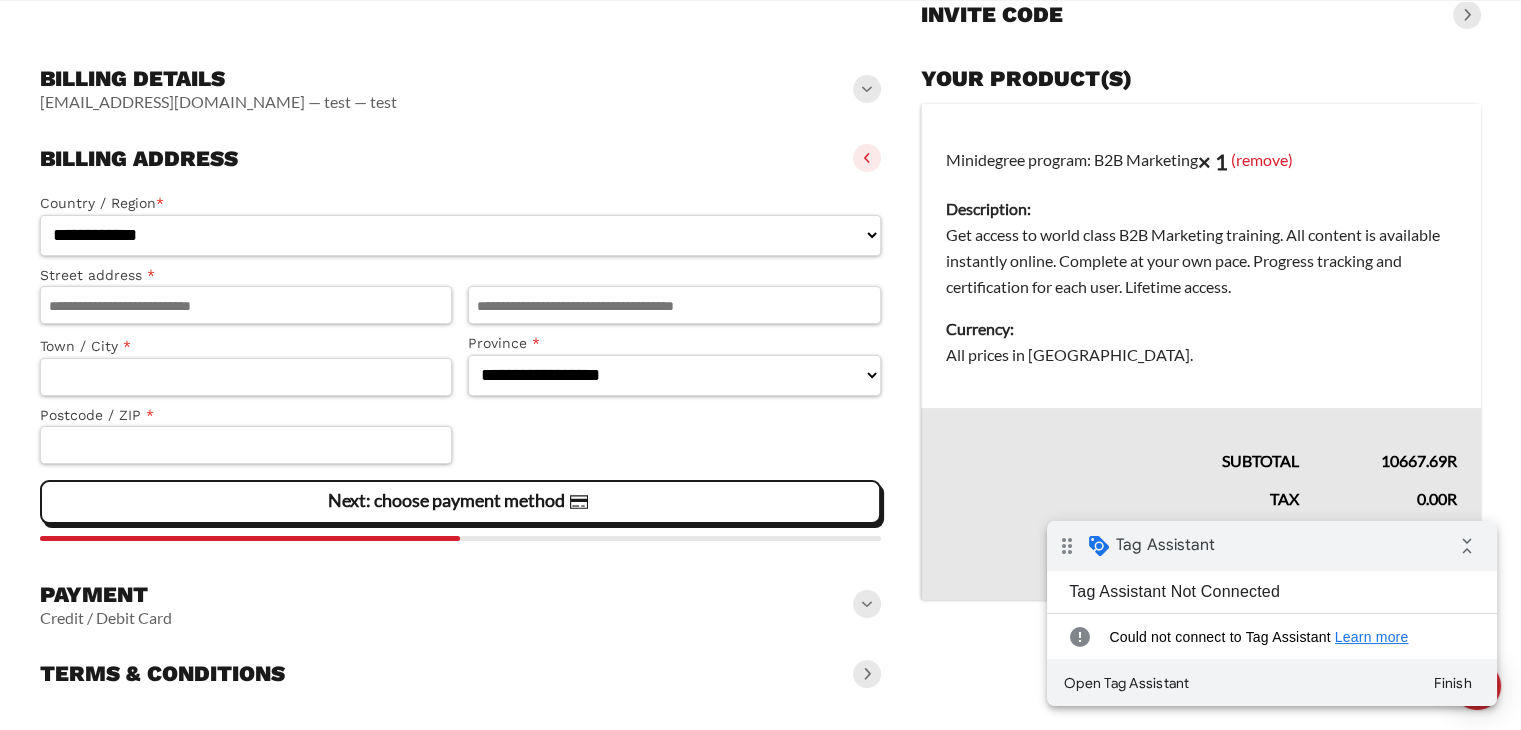 click on "Next: choose payment method" 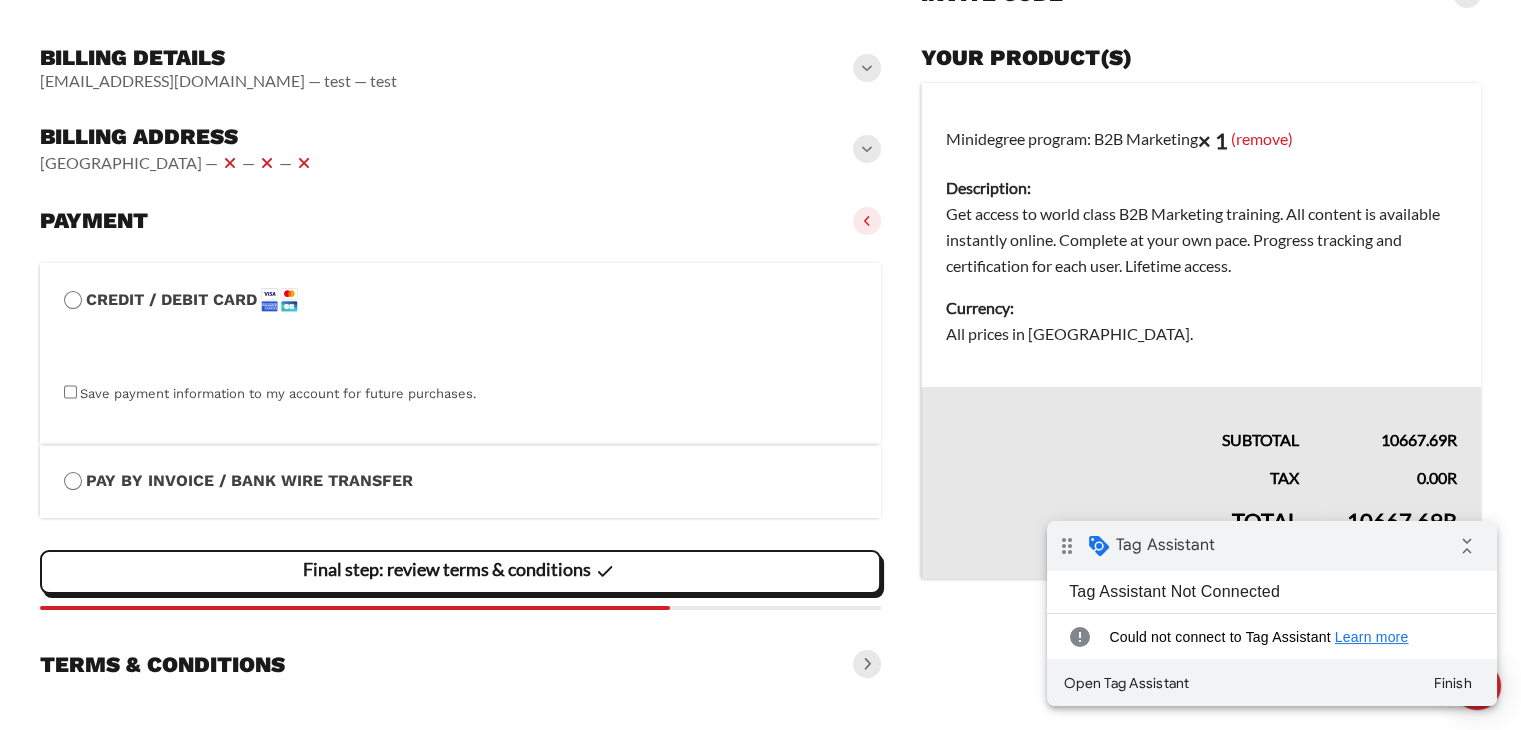 scroll, scrollTop: 0, scrollLeft: 0, axis: both 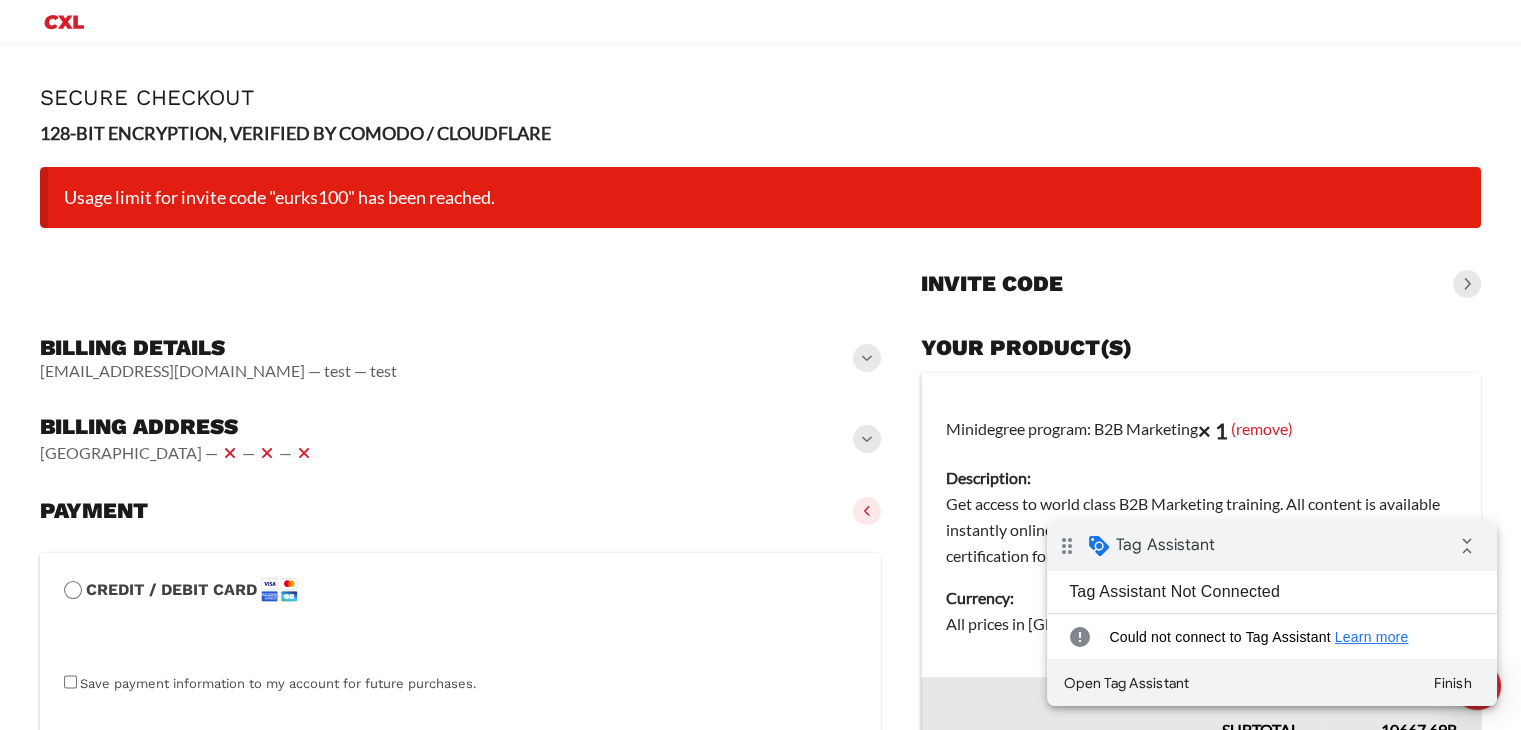 click at bounding box center (1467, 284) 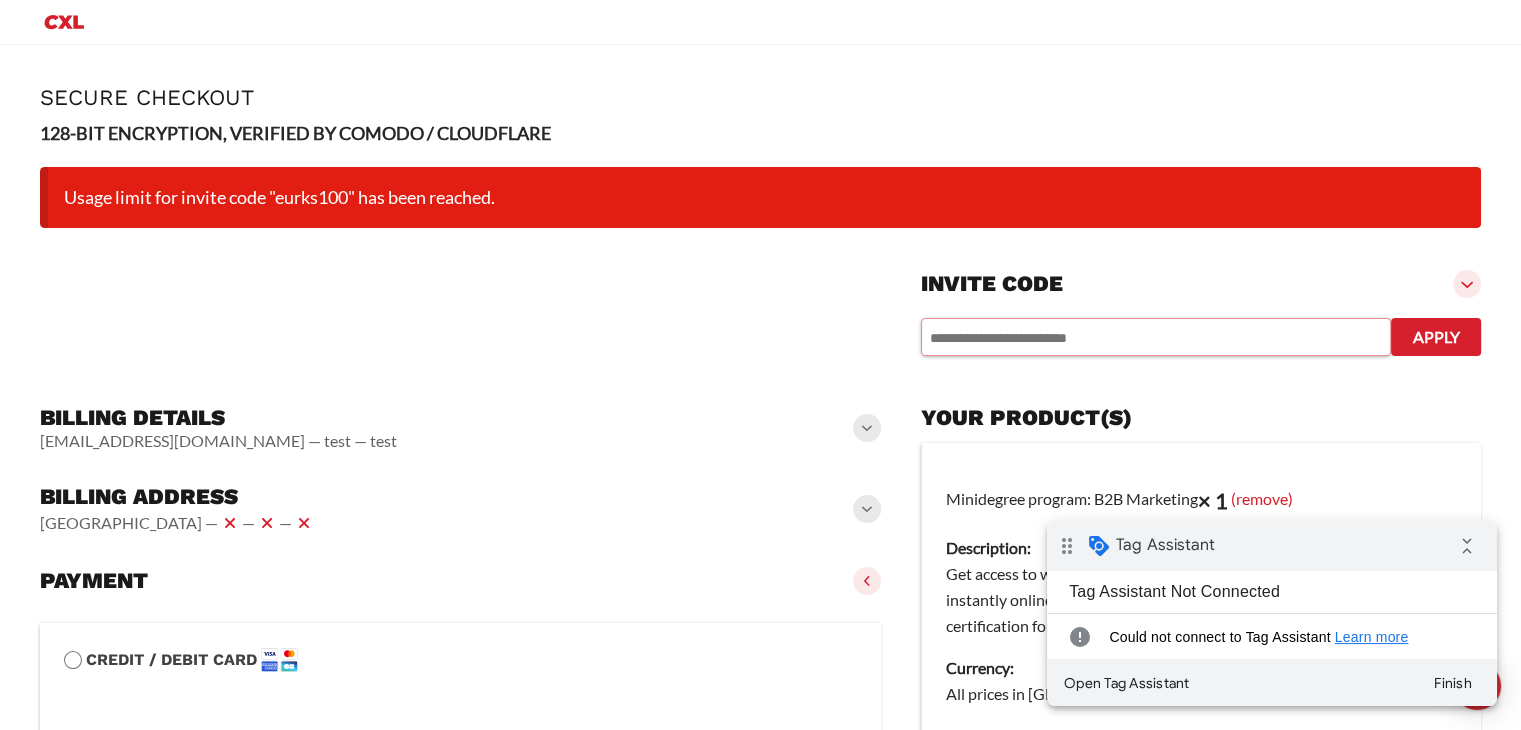 click at bounding box center (1156, 337) 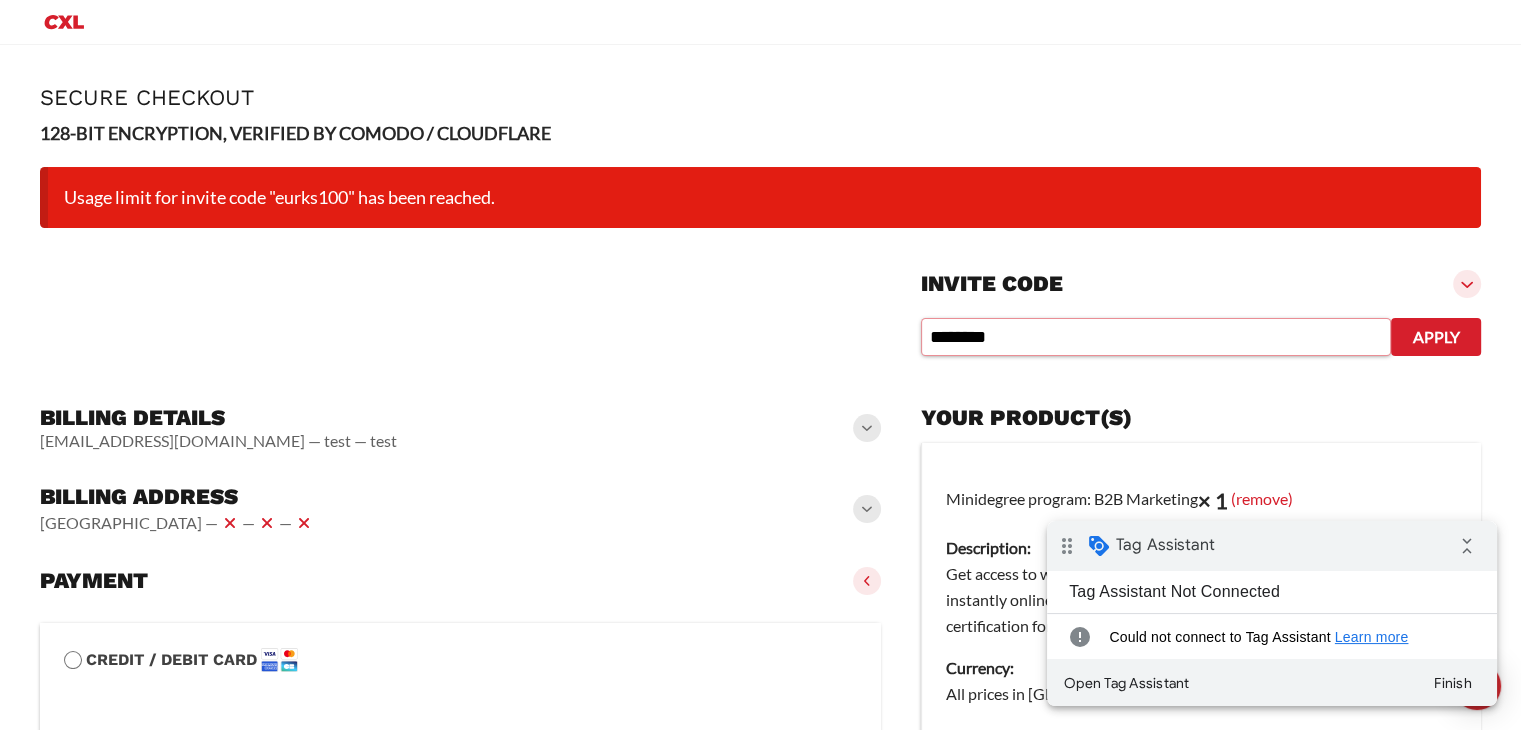 click on "********" at bounding box center [1156, 337] 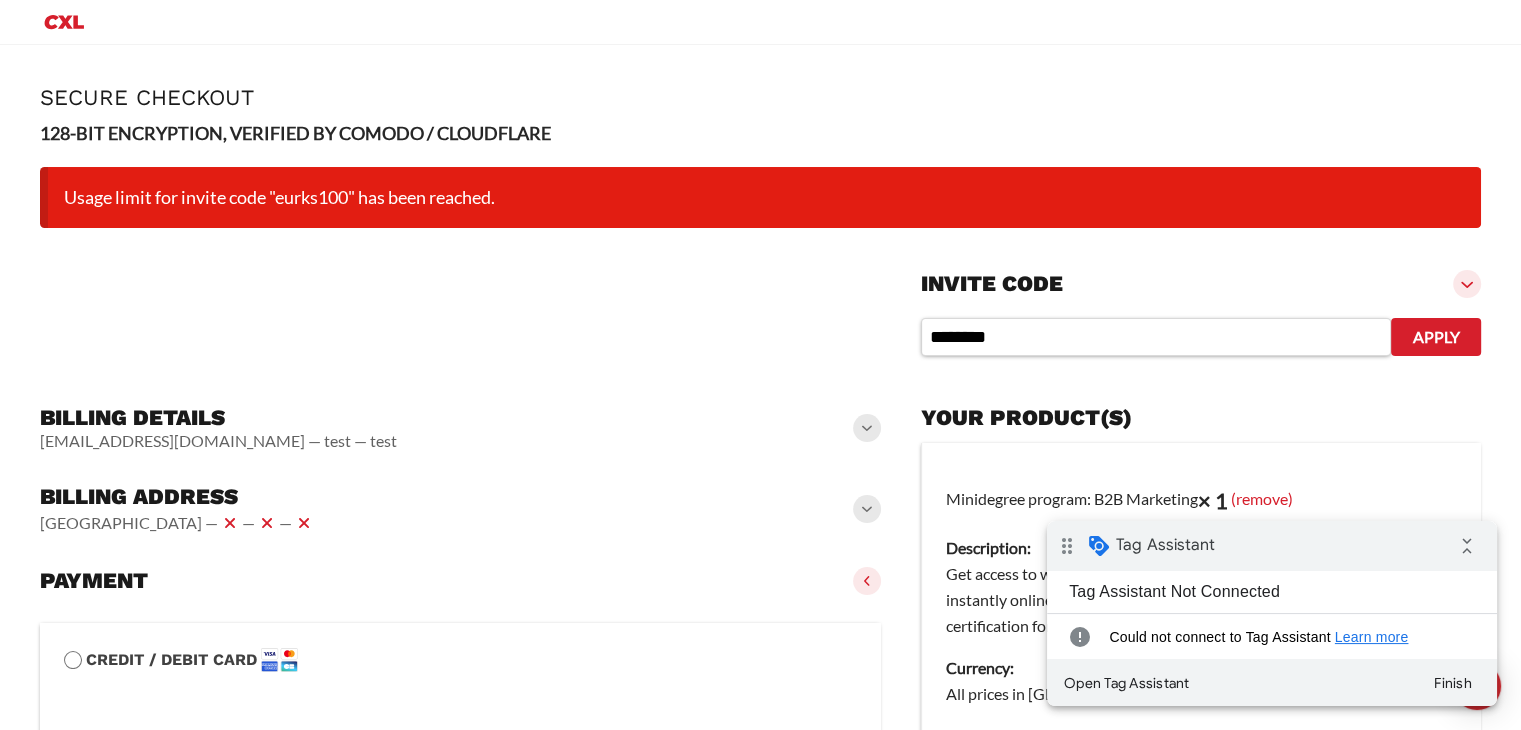 click on "Apply" at bounding box center (1436, 337) 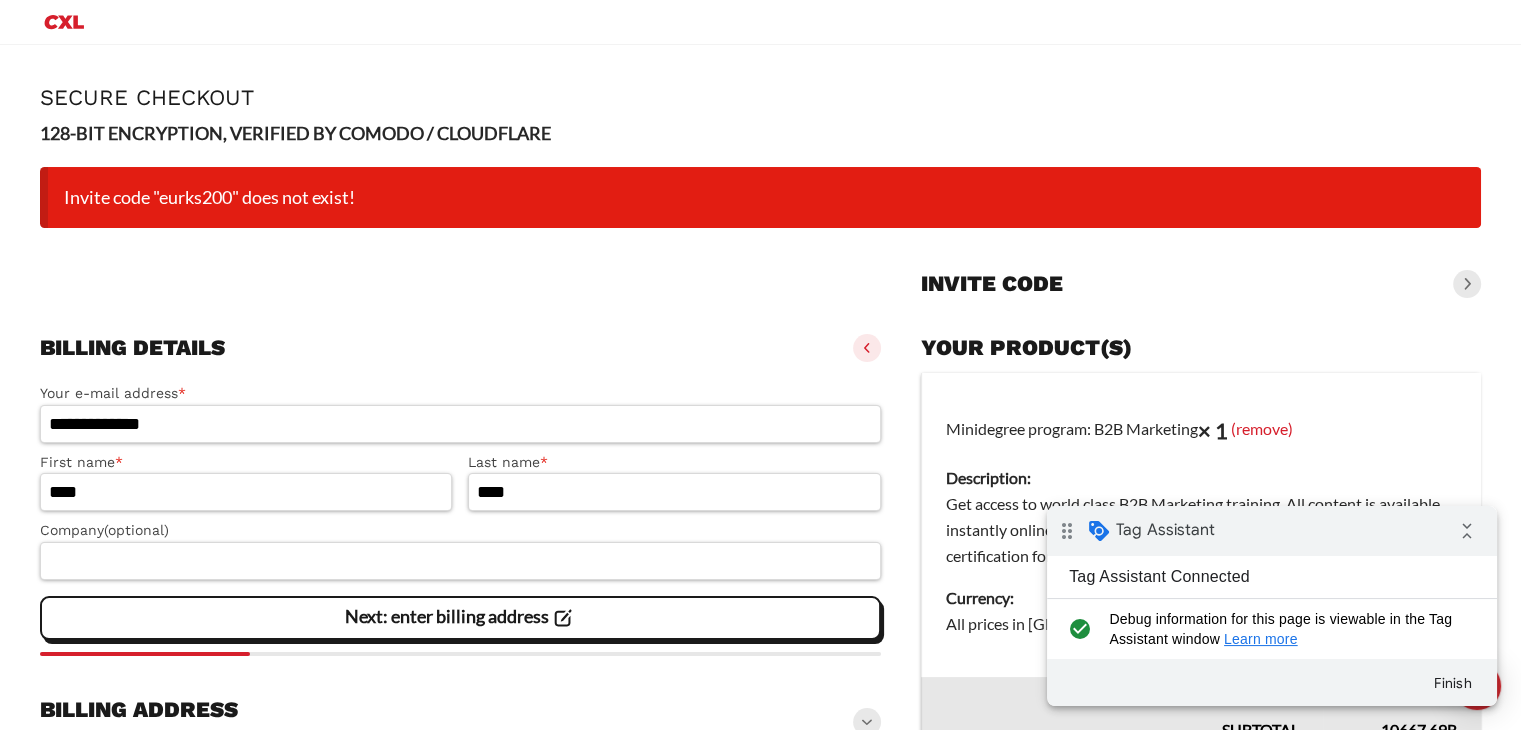 scroll, scrollTop: 0, scrollLeft: 0, axis: both 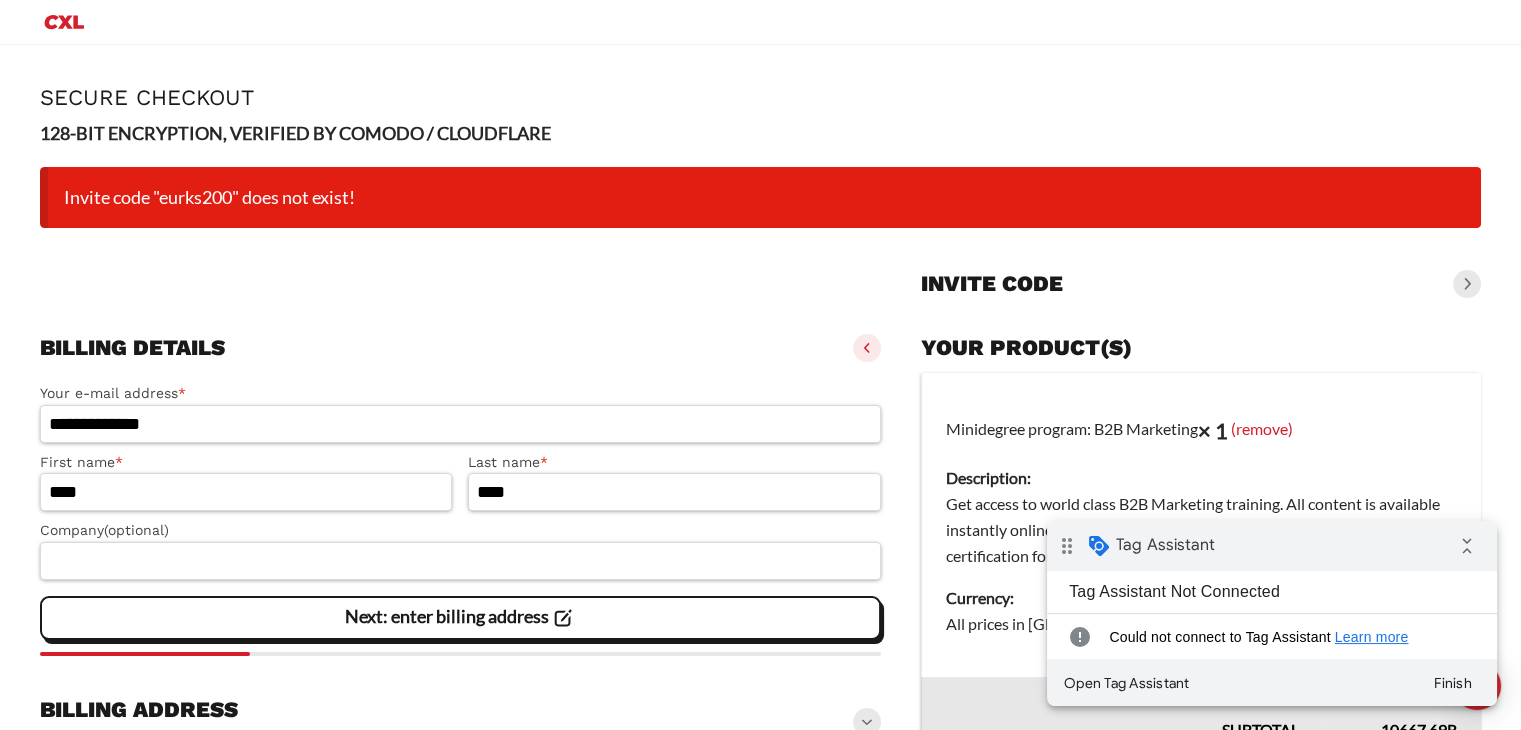 click at bounding box center (1467, 284) 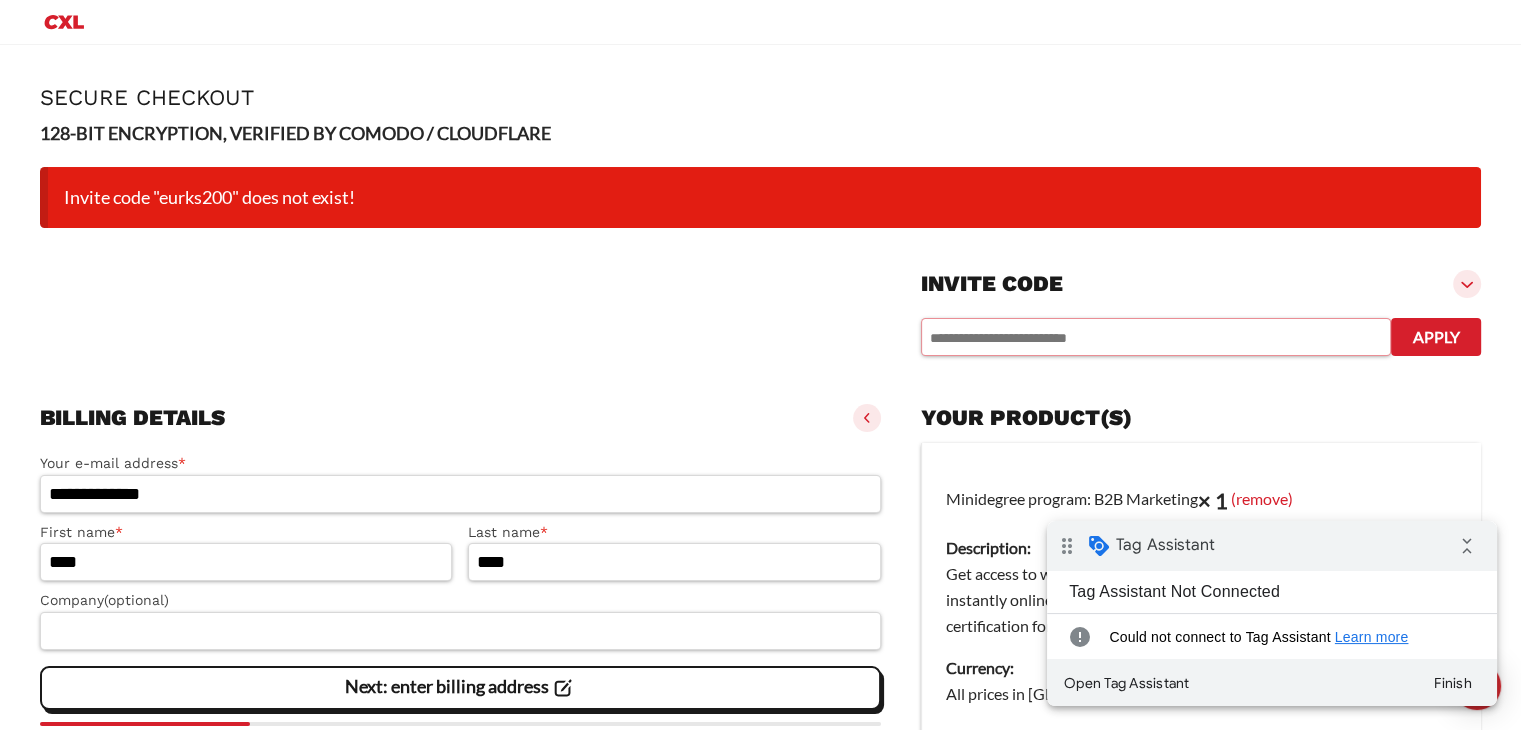 click at bounding box center [1156, 337] 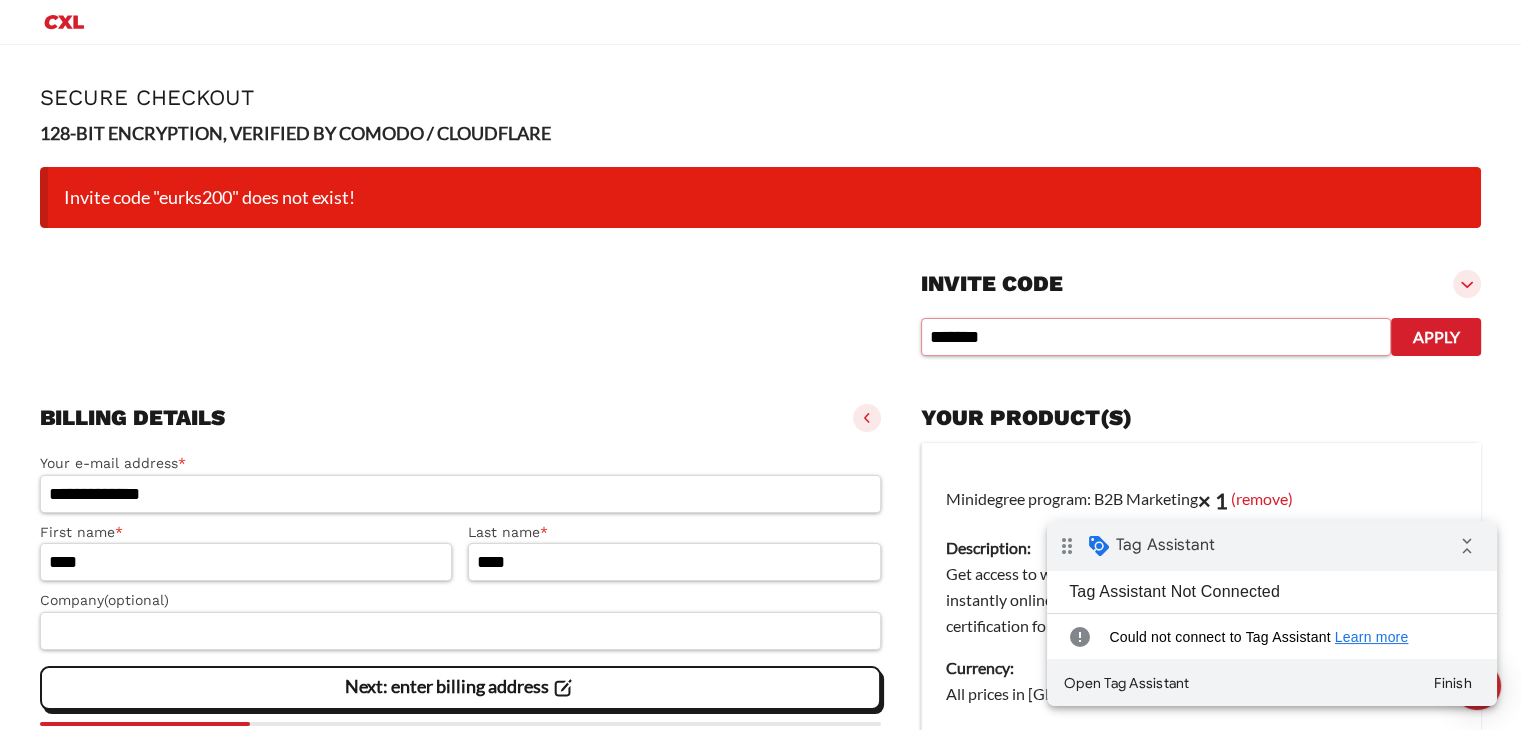 type on "*******" 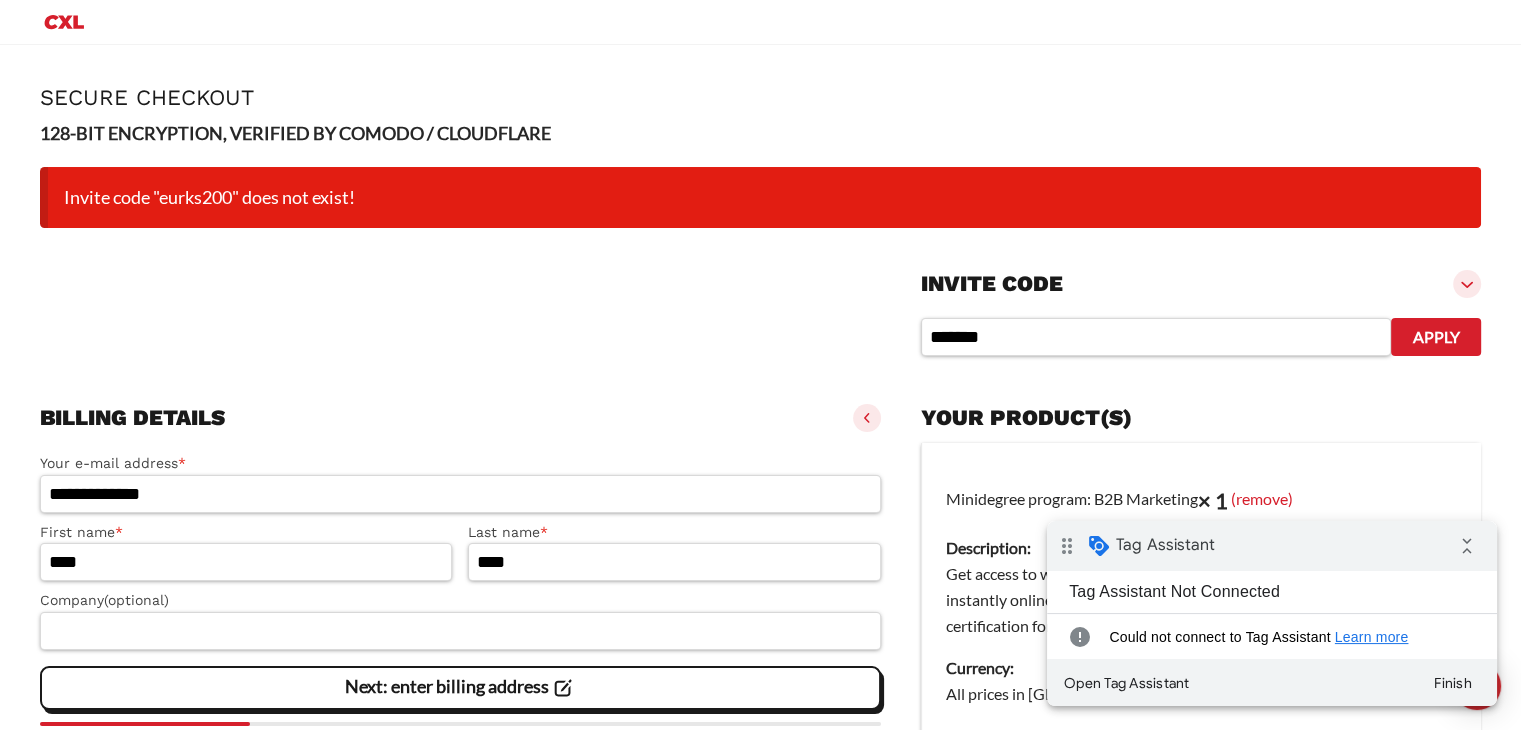 click on "Apply" at bounding box center [1436, 337] 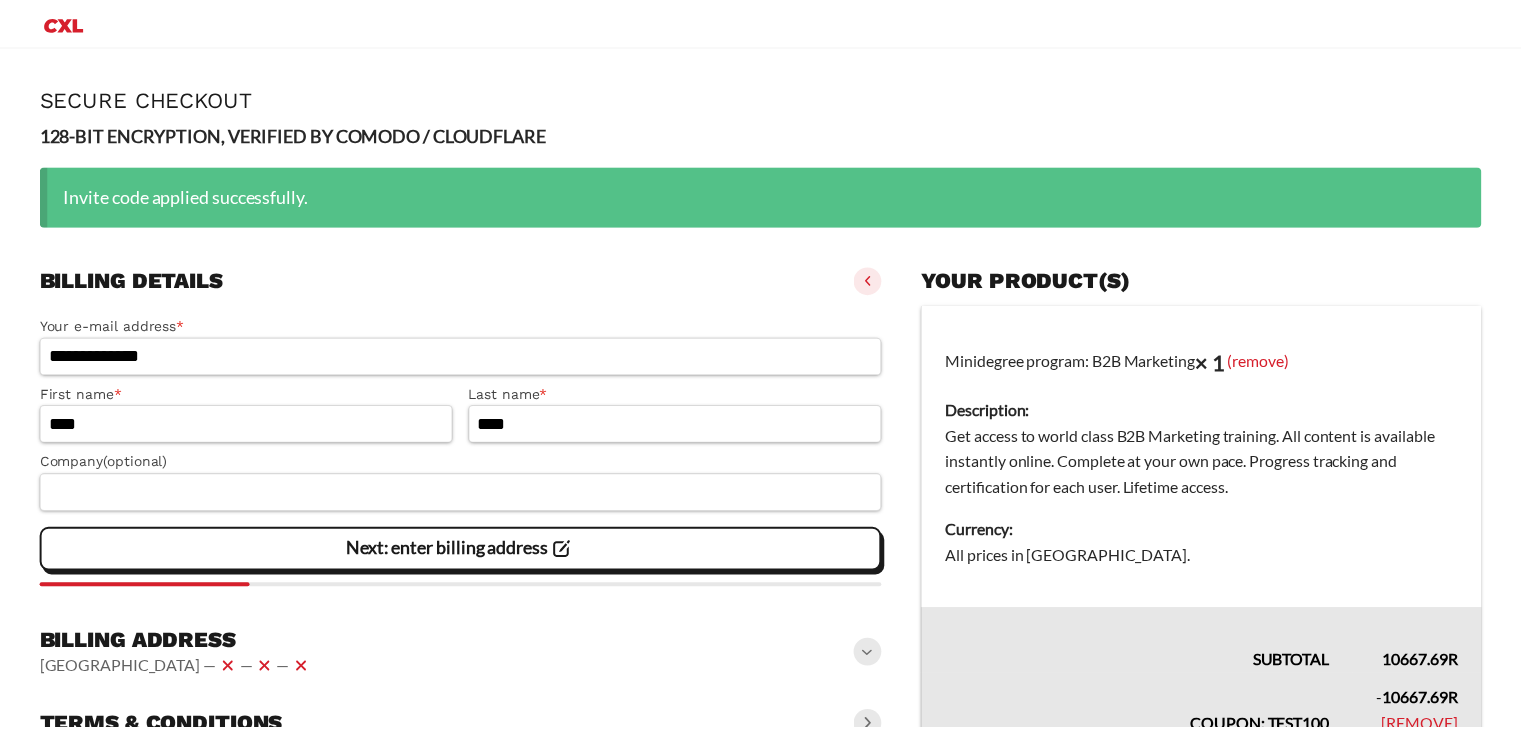 scroll, scrollTop: 0, scrollLeft: 0, axis: both 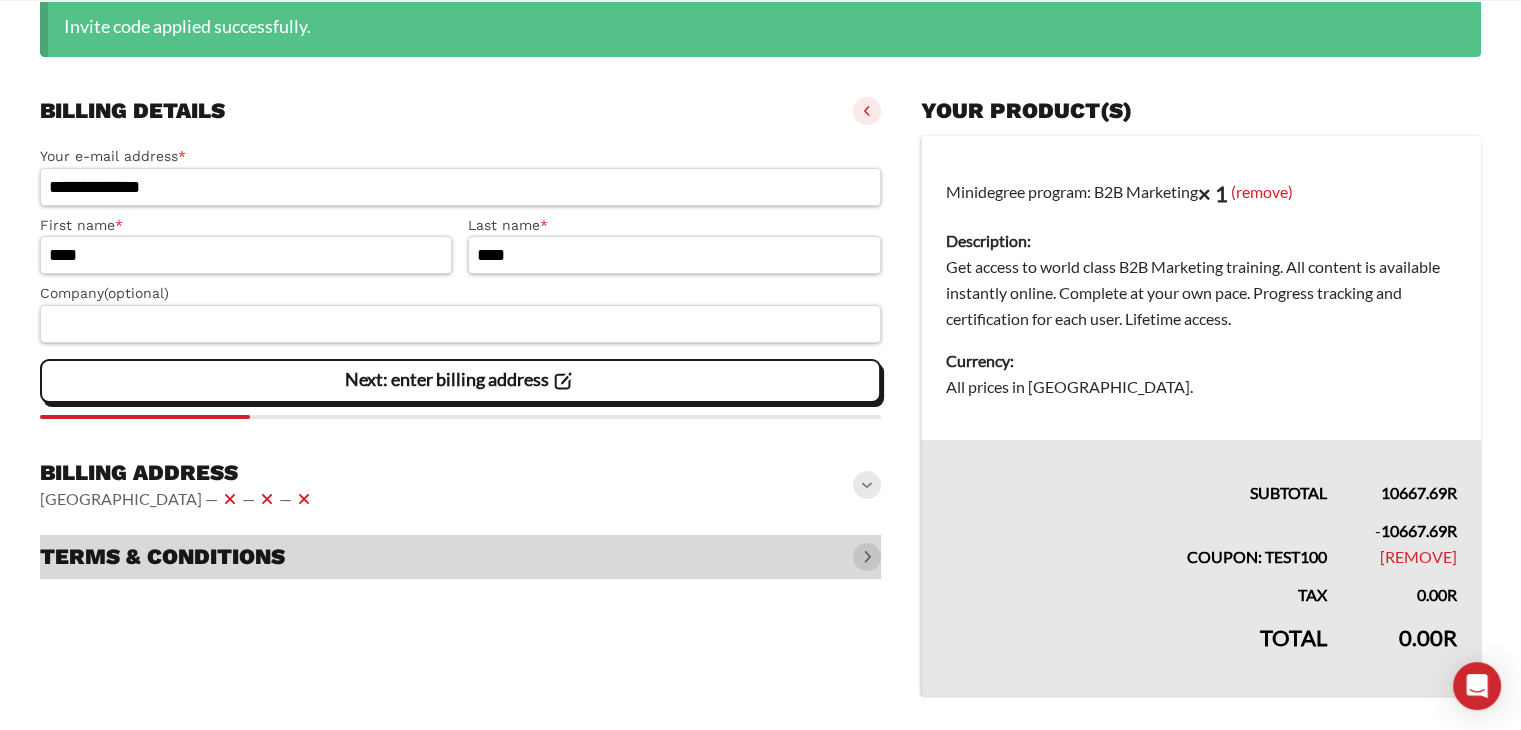 click on "Next: enter billing address" 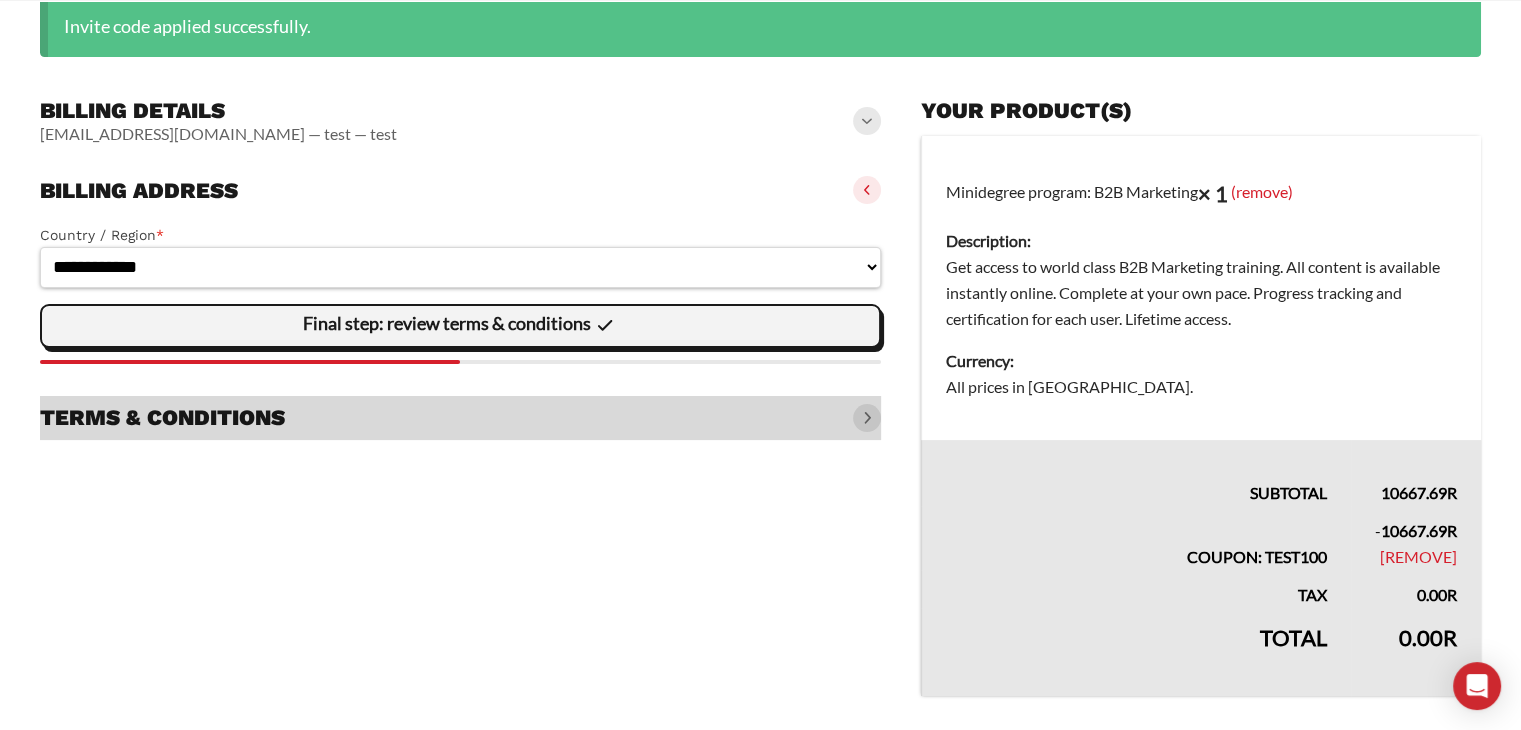 click on "Final step: review terms & conditions" 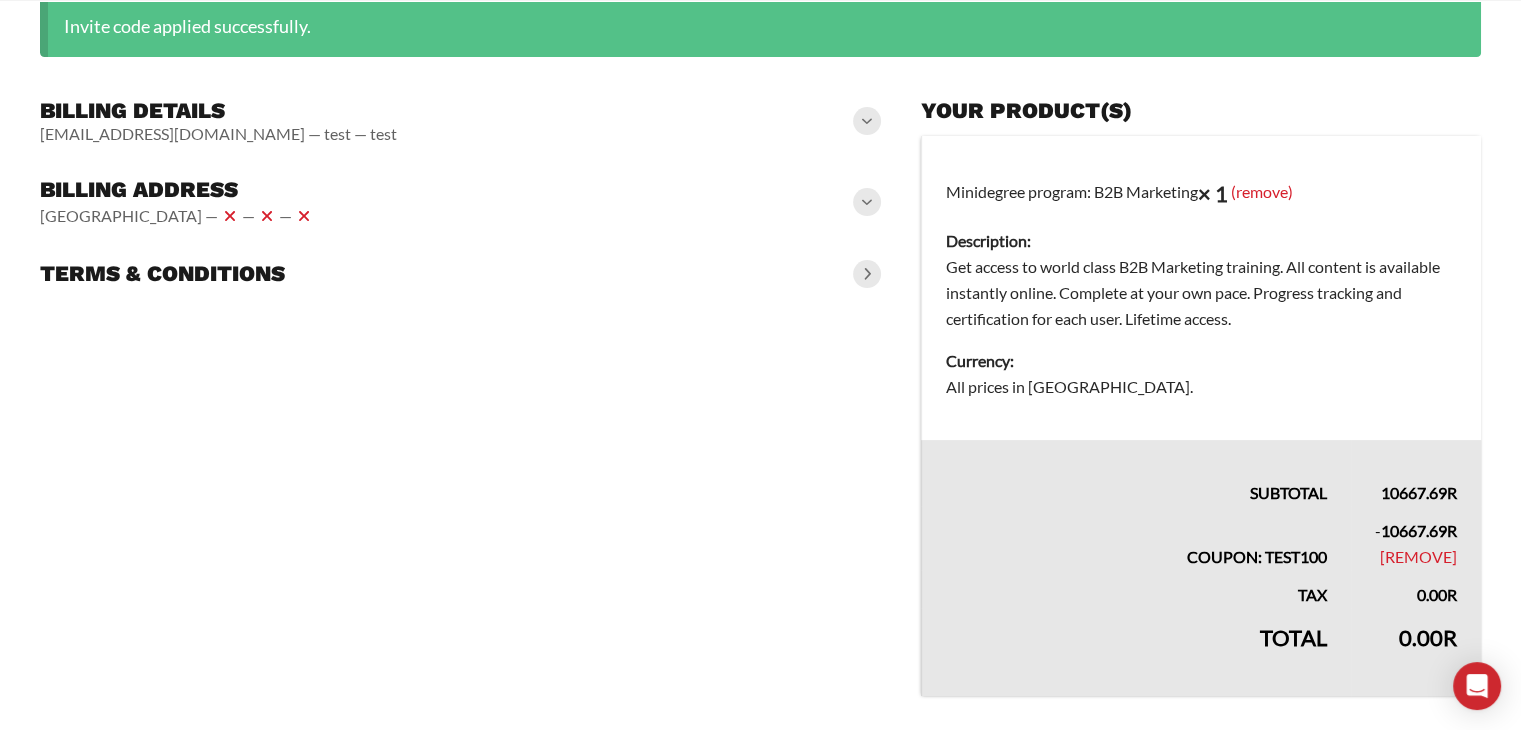 click on "Terms & conditions" at bounding box center [460, 274] 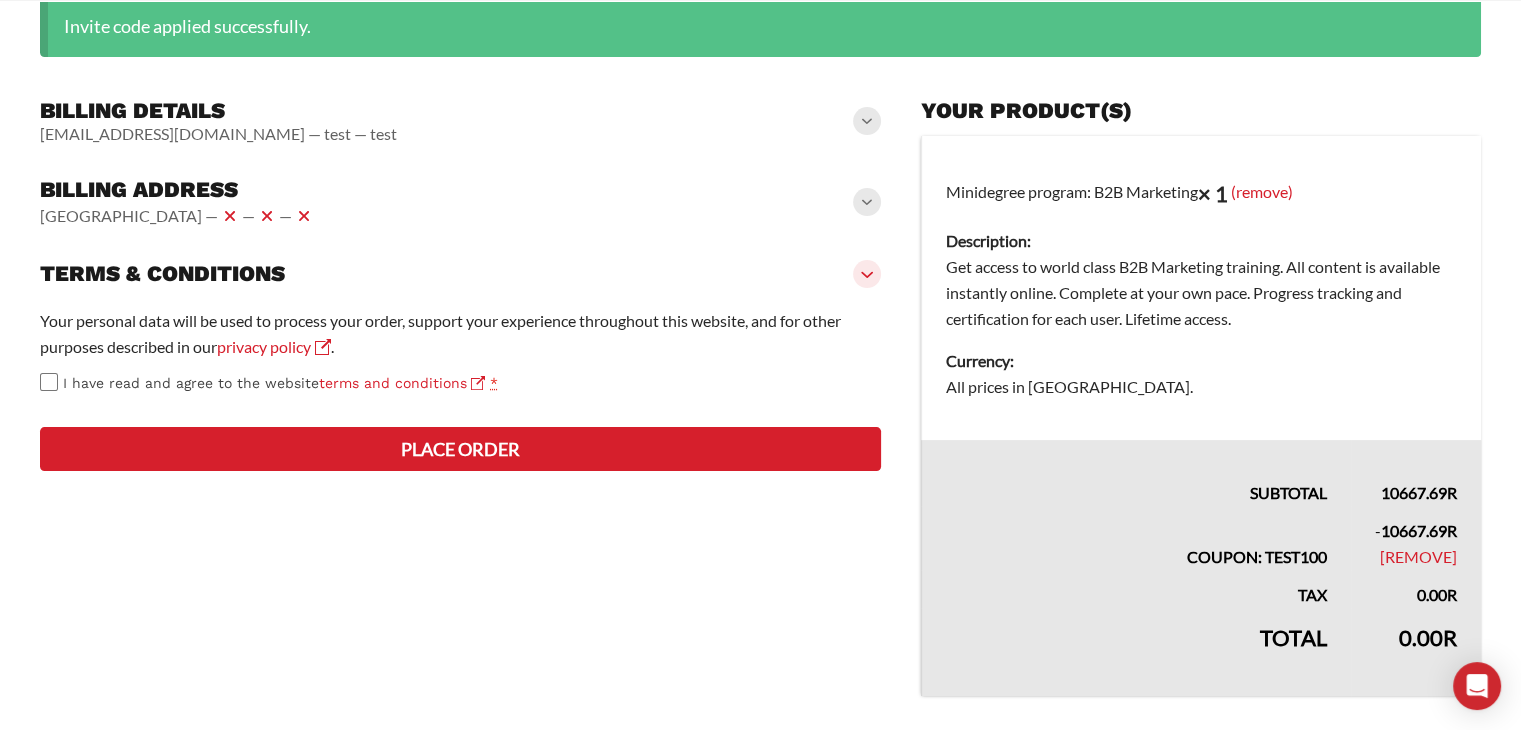 click on "Place order" at bounding box center [460, 449] 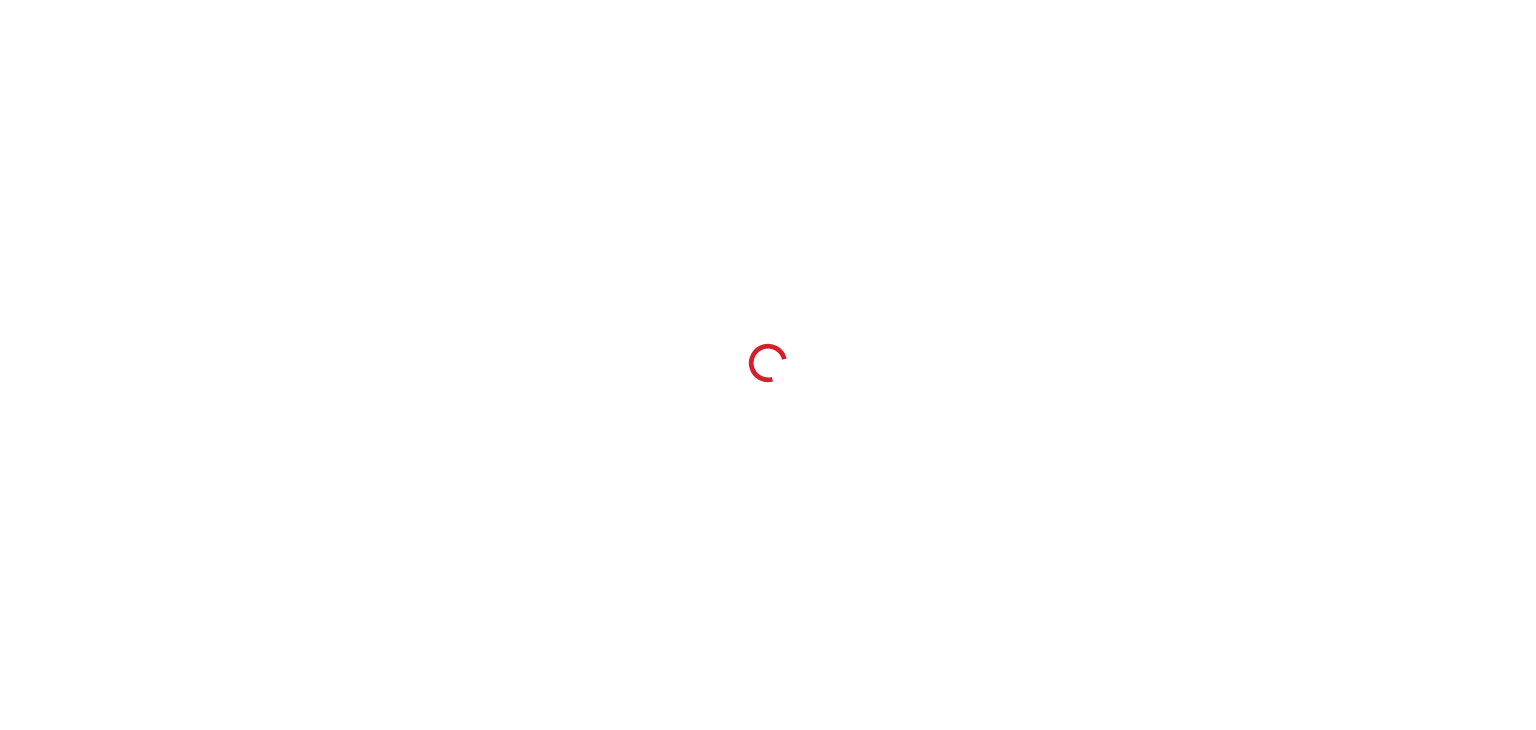 scroll, scrollTop: 0, scrollLeft: 0, axis: both 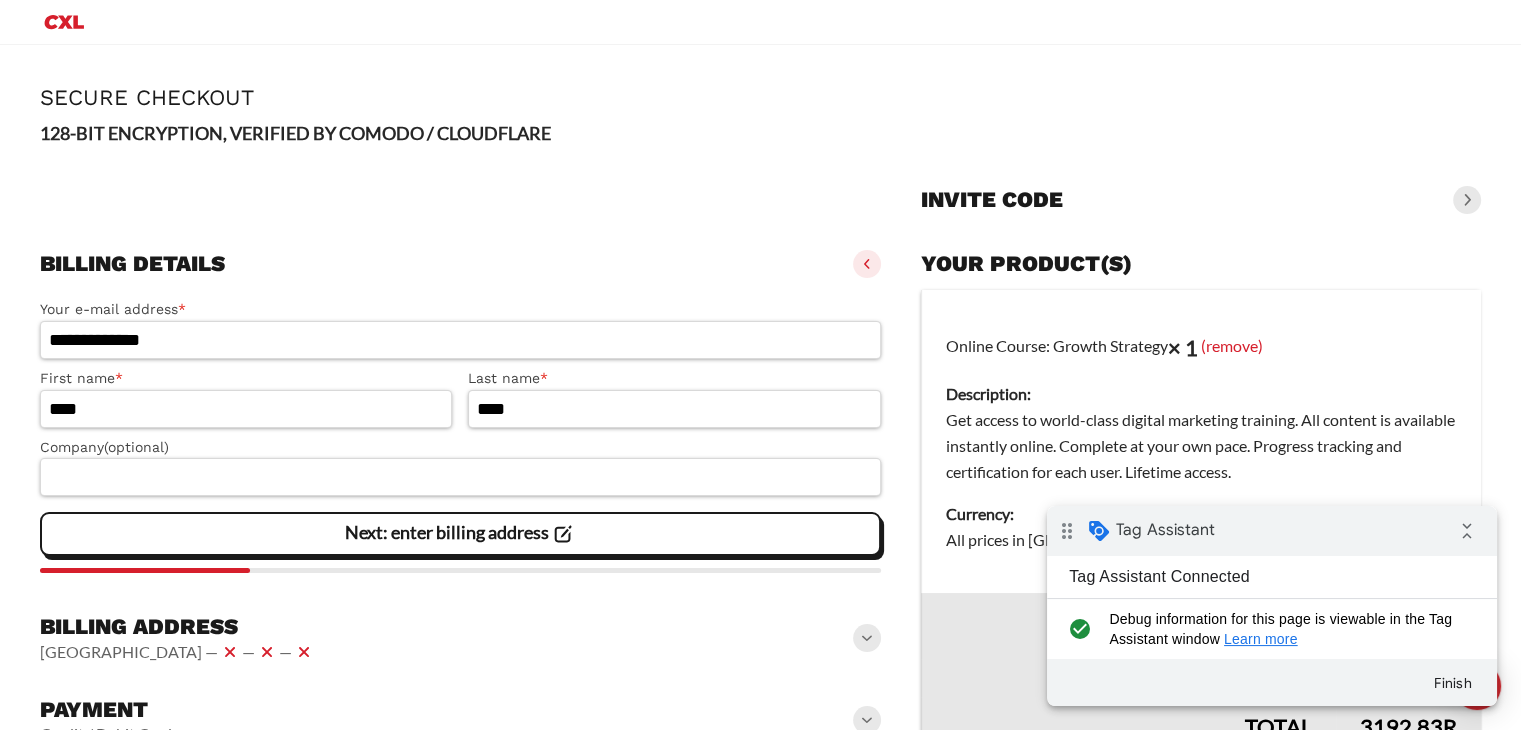 click at bounding box center (1467, 200) 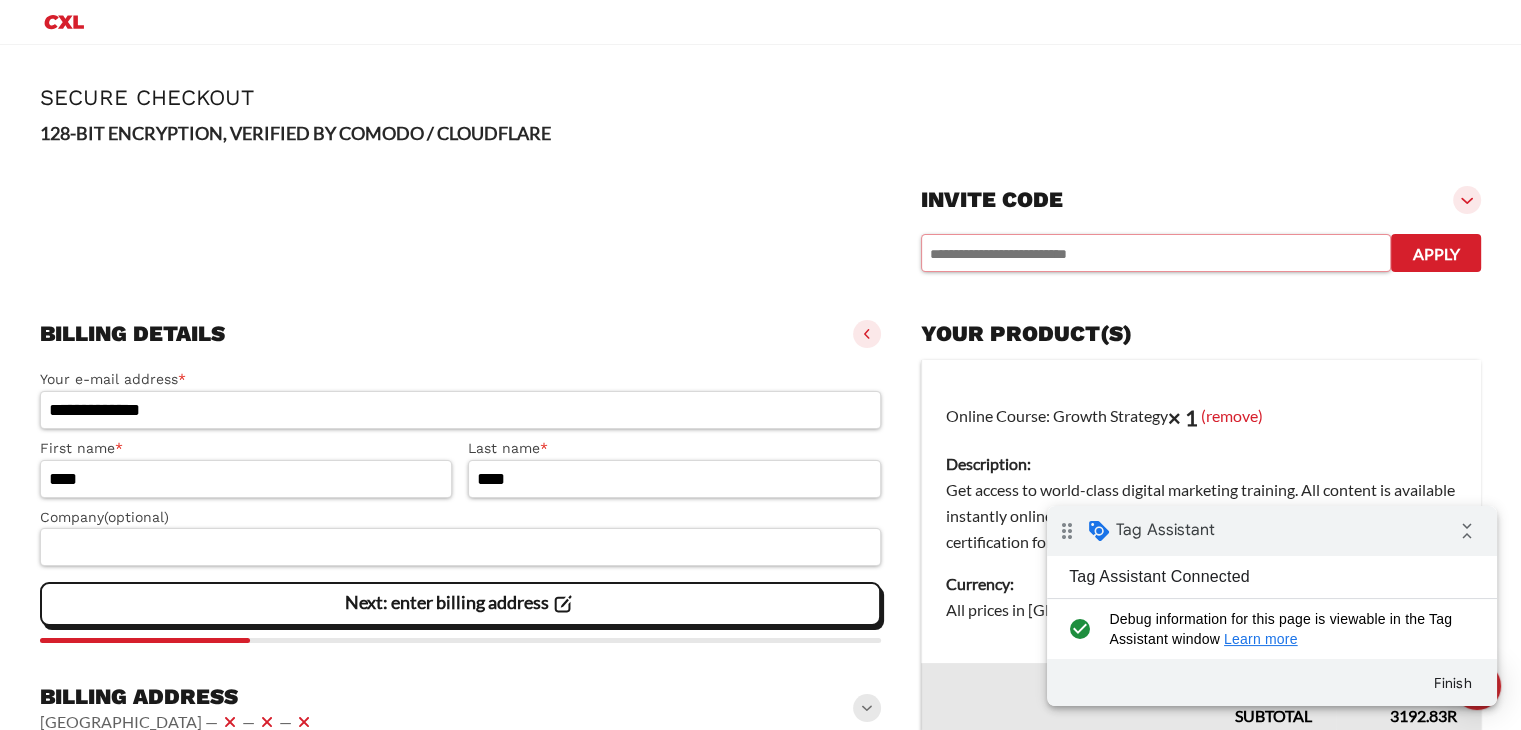 click at bounding box center [1156, 253] 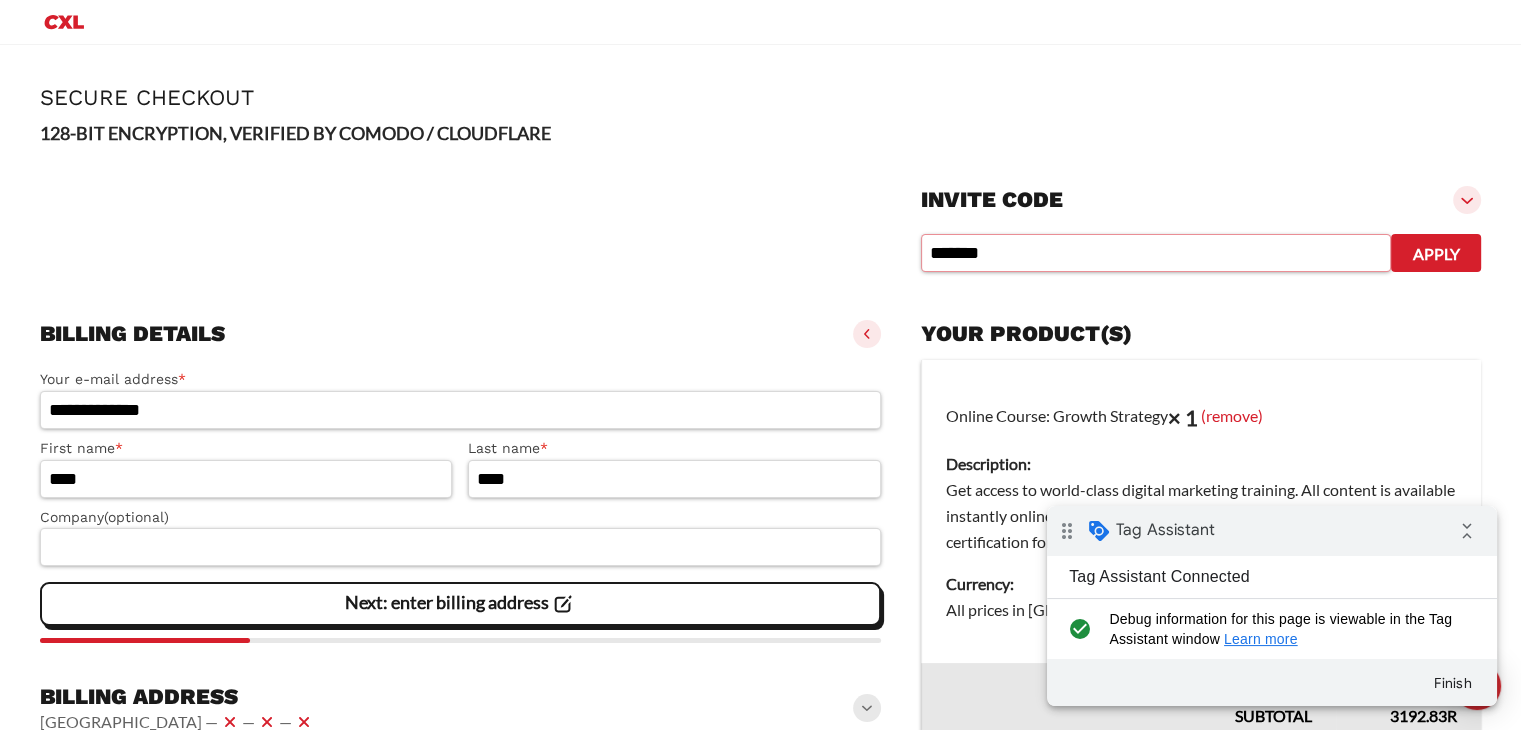 type on "*******" 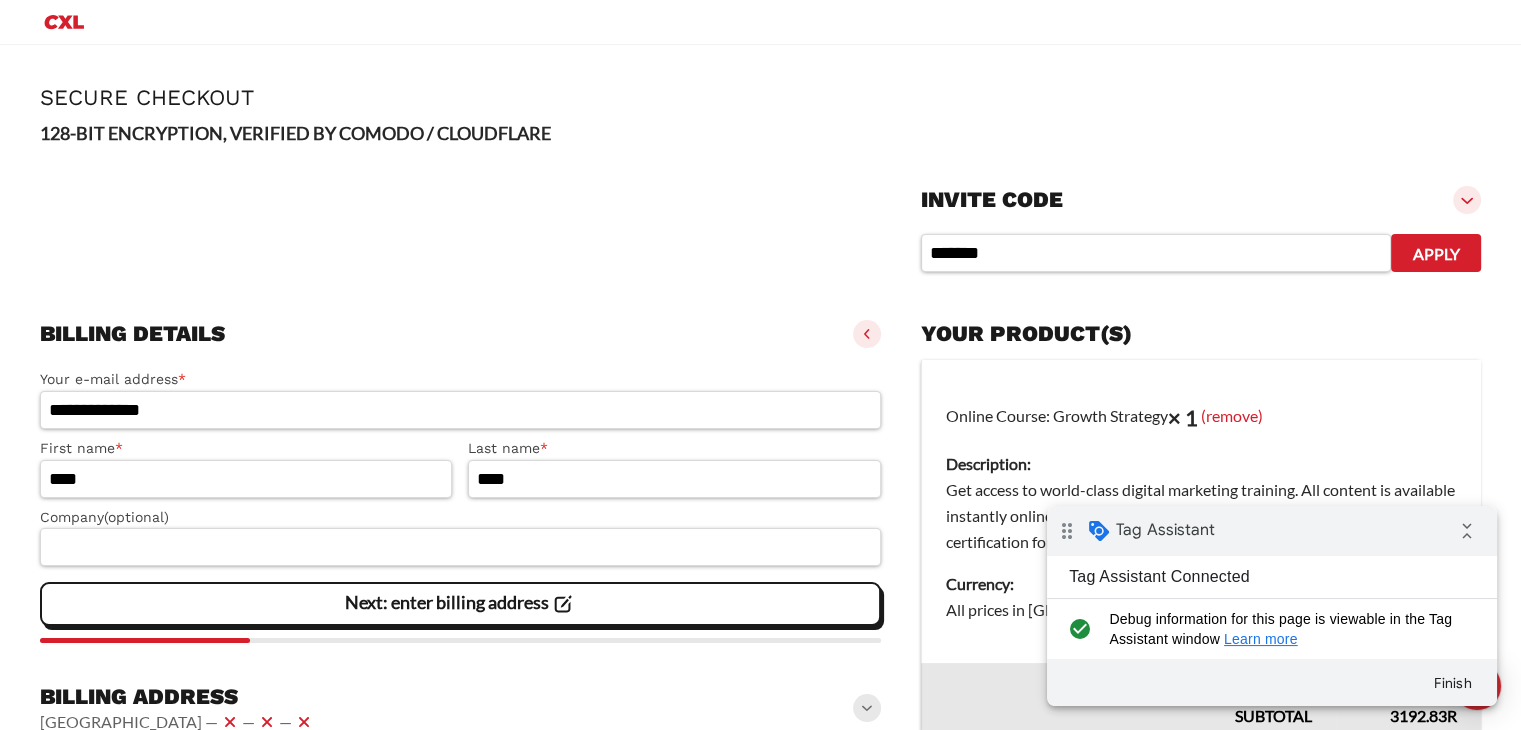 click on "Apply" at bounding box center [1436, 253] 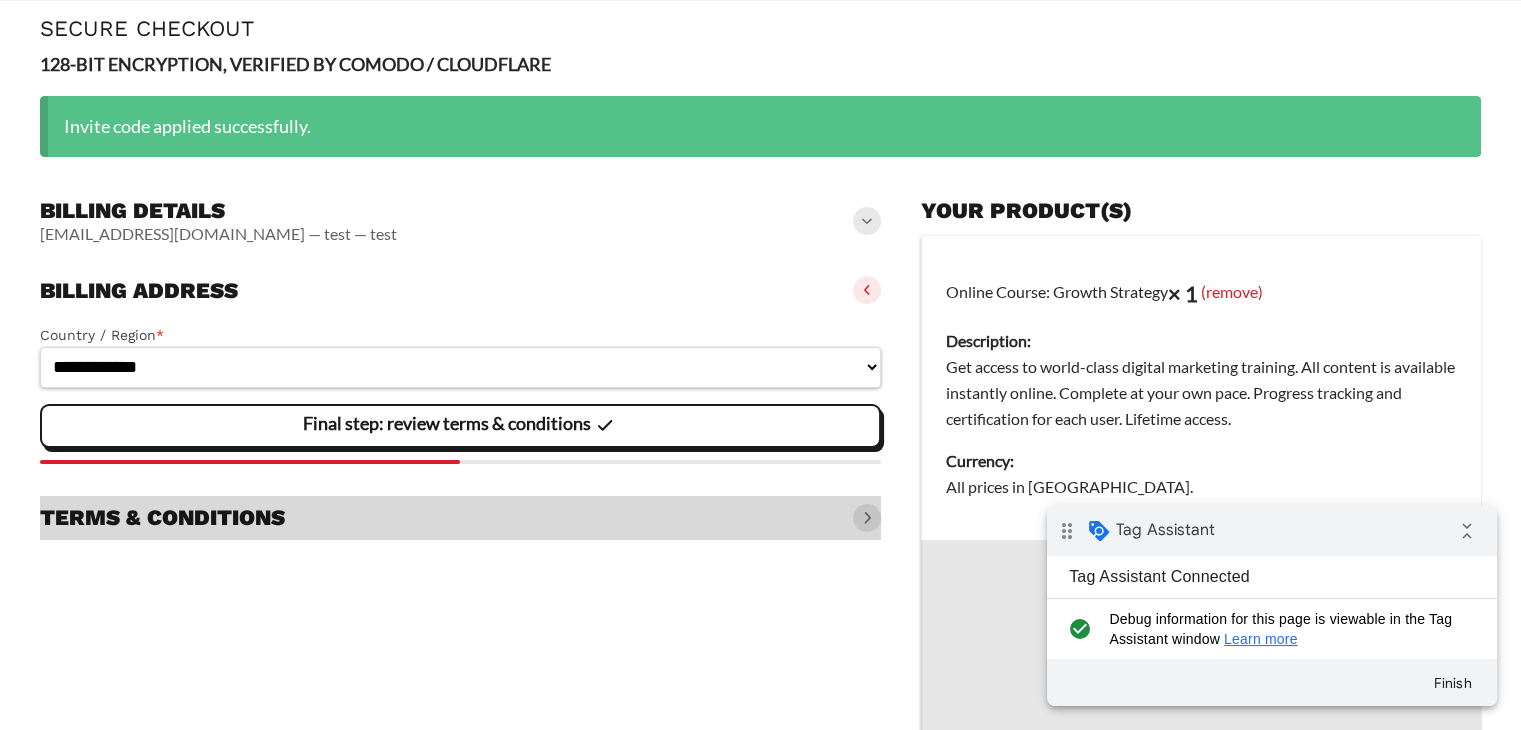 scroll, scrollTop: 0, scrollLeft: 0, axis: both 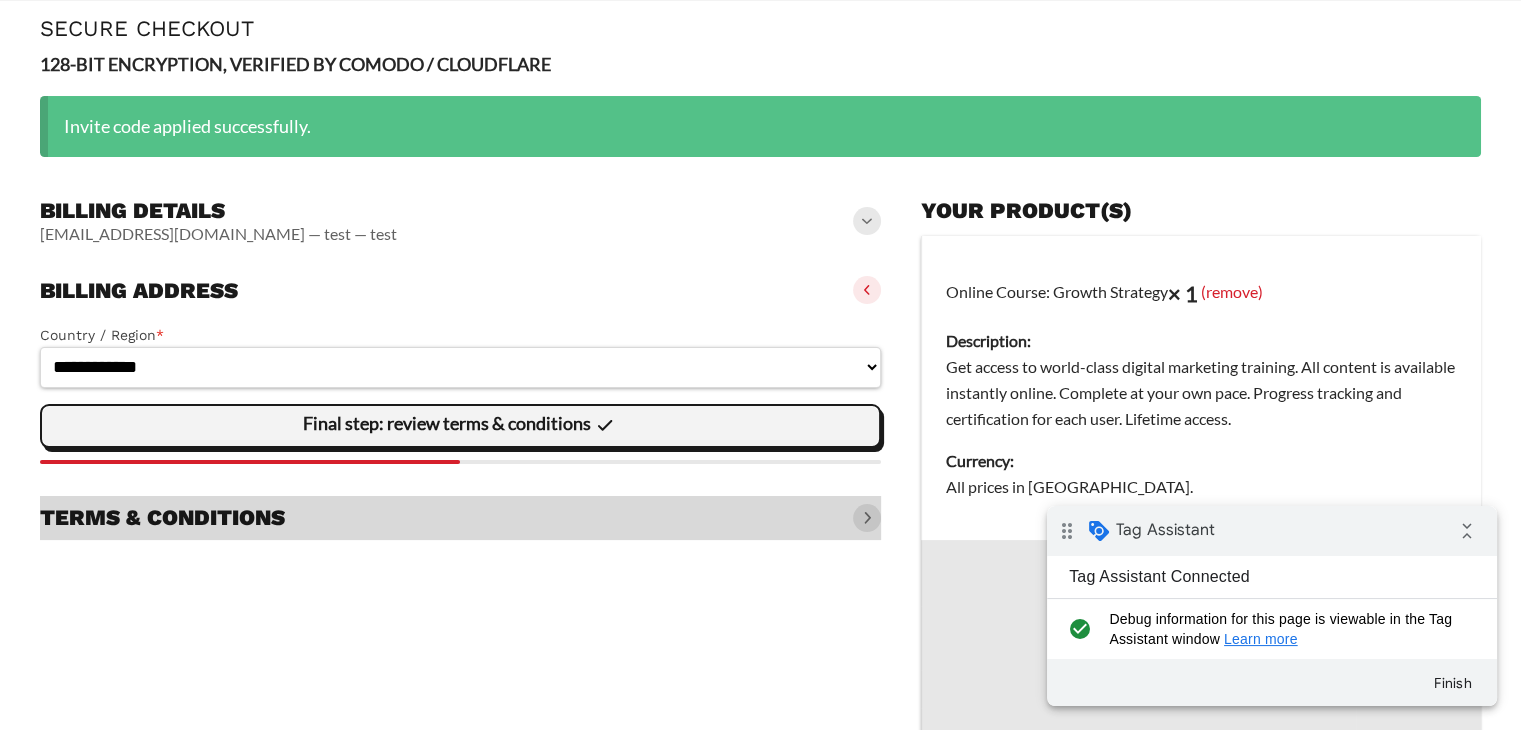 click on "Final step: review terms & conditions" 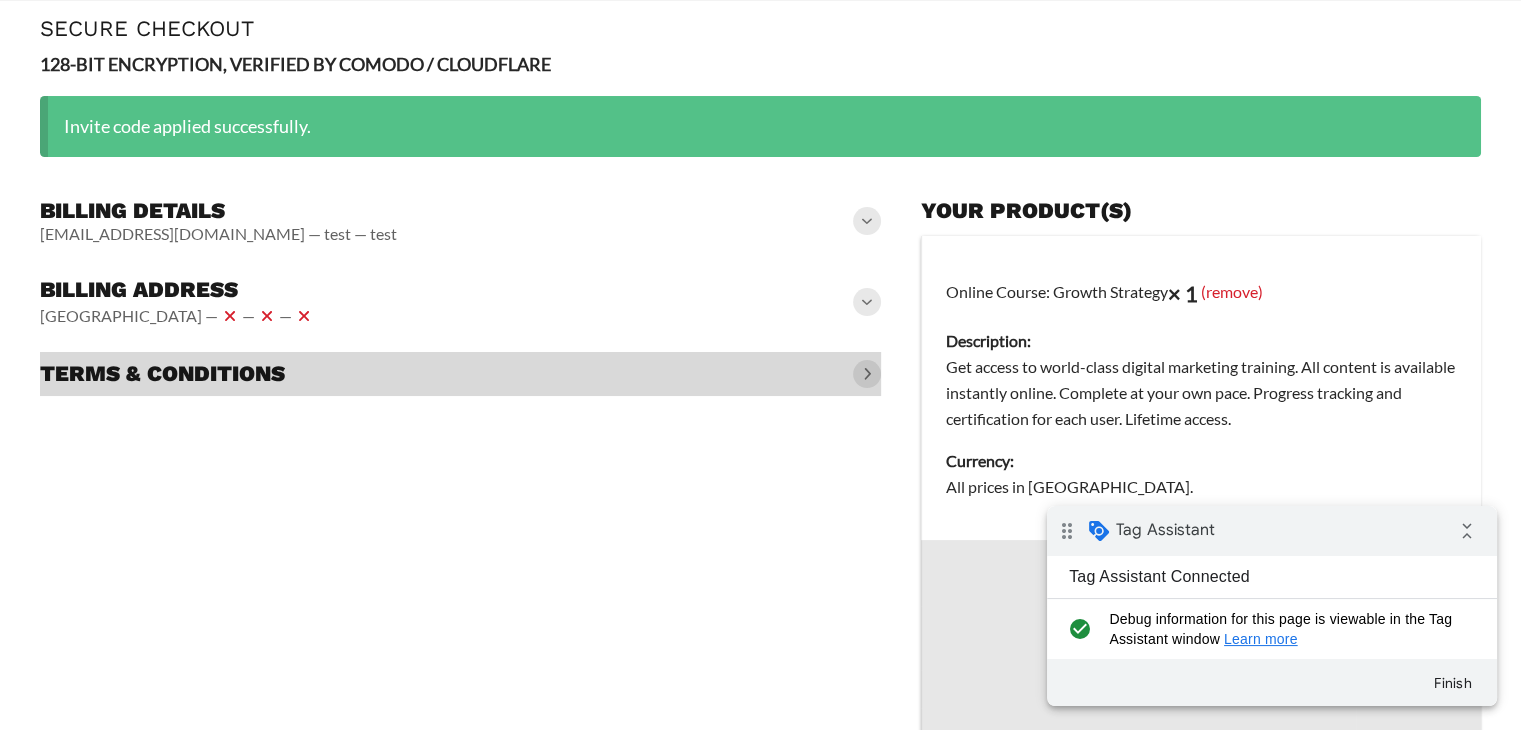 click at bounding box center (460, 374) 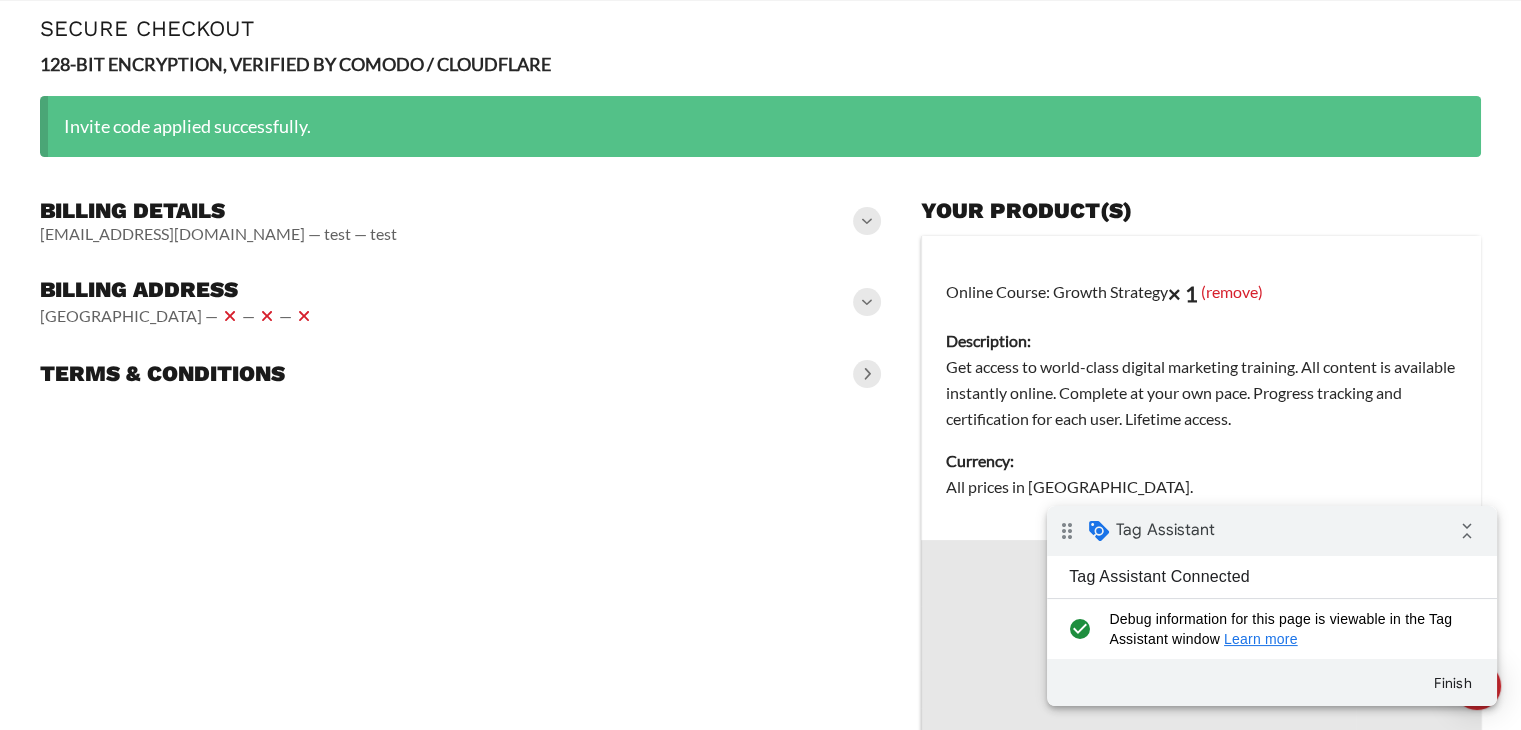 click at bounding box center [867, 374] 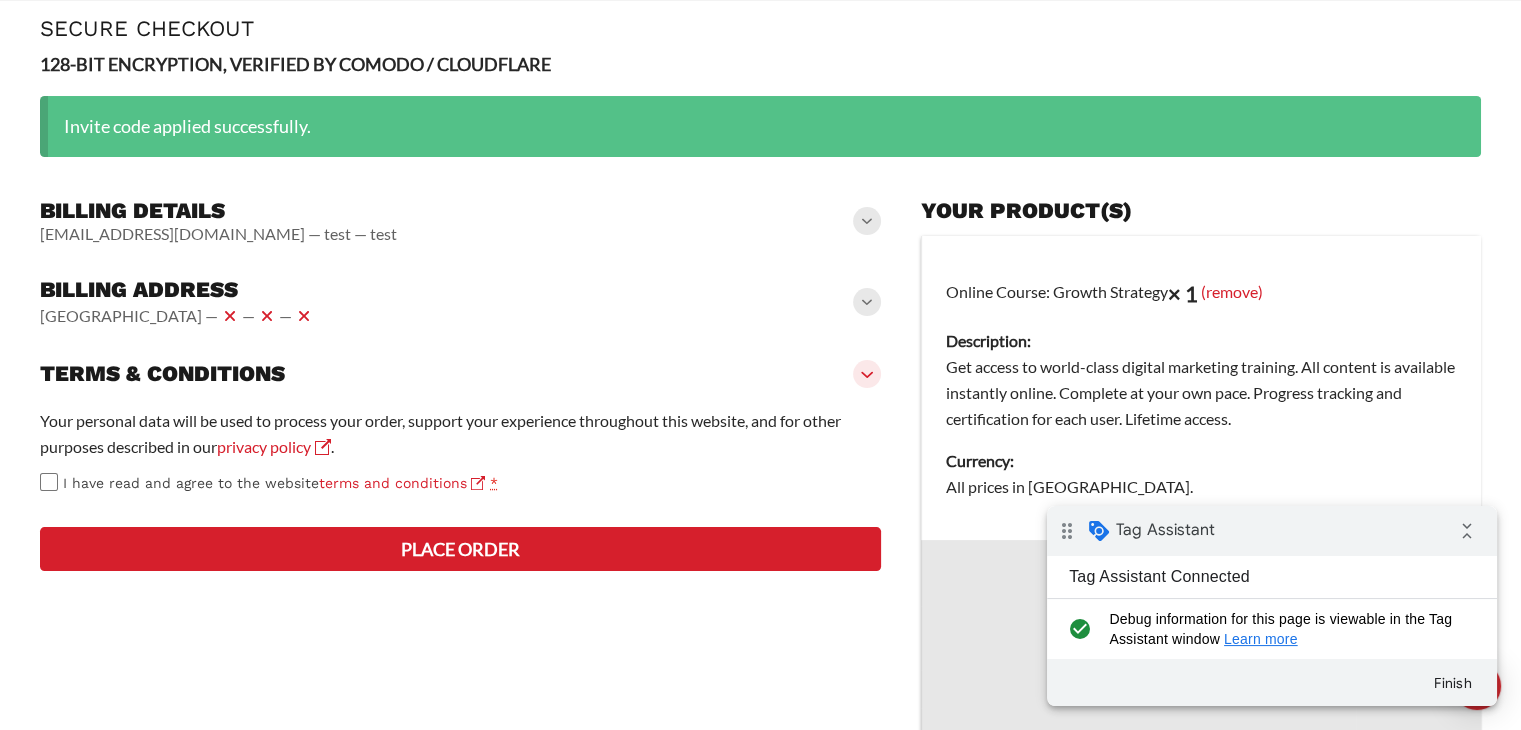 click on "Place order" at bounding box center (460, 549) 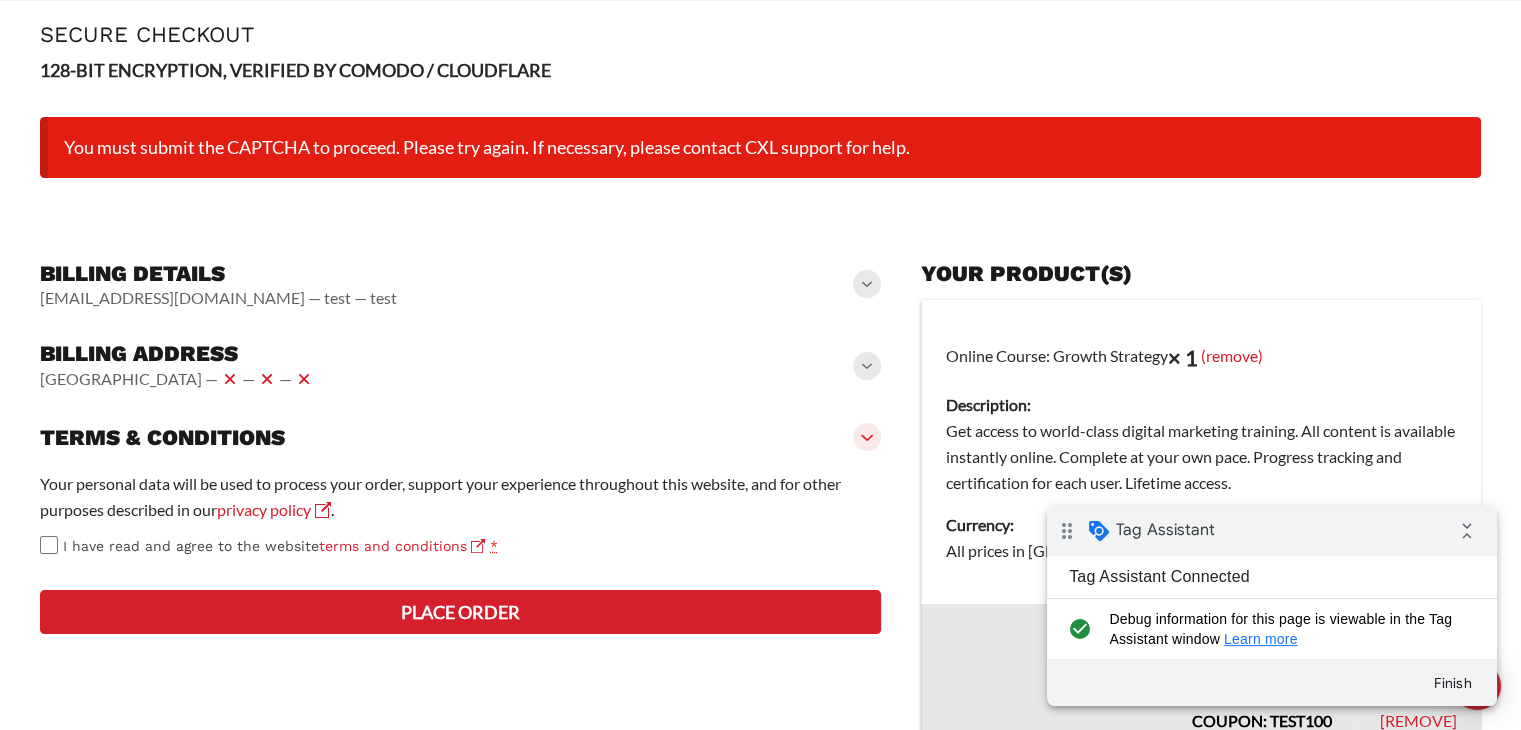 scroll, scrollTop: 92, scrollLeft: 0, axis: vertical 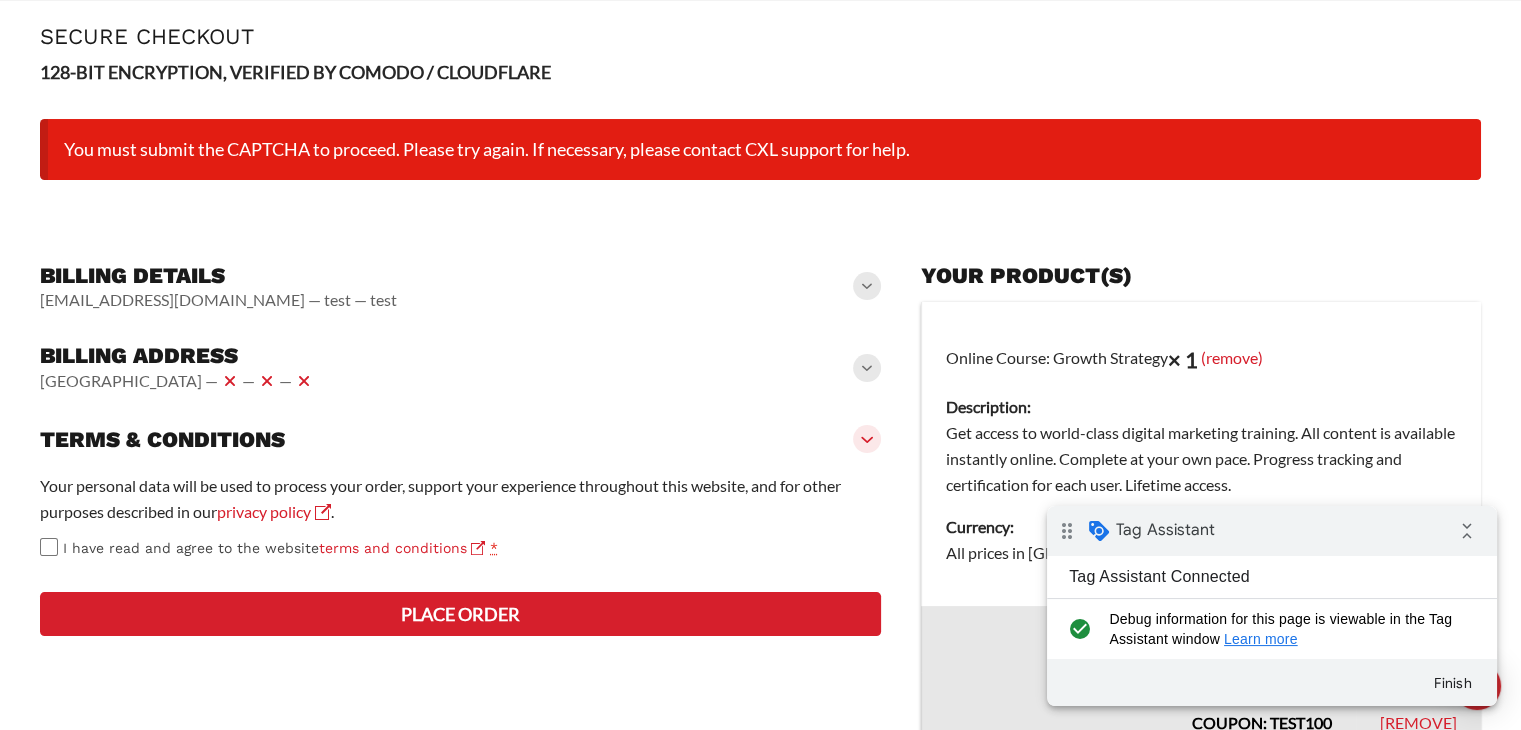click on "Place order" at bounding box center [460, 614] 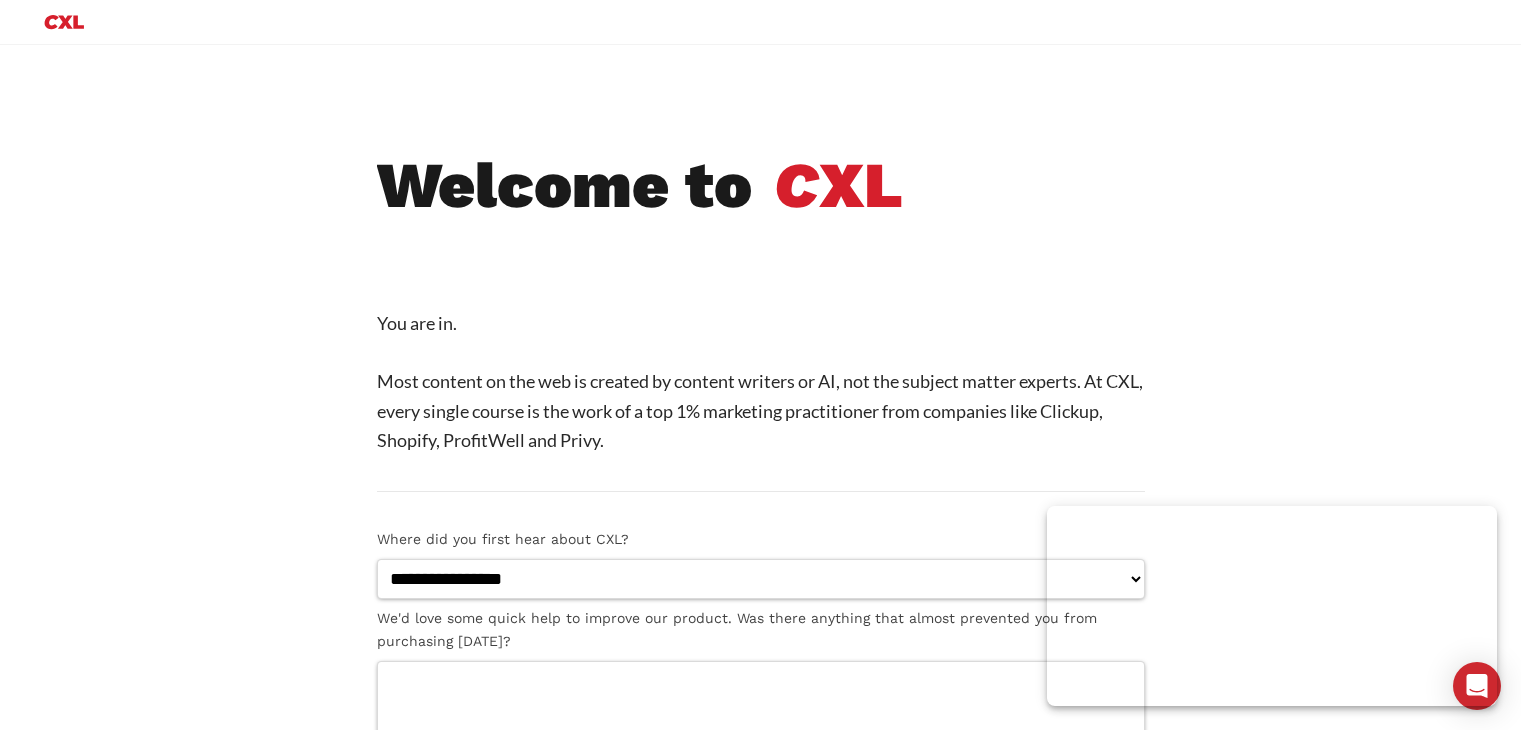 scroll, scrollTop: 0, scrollLeft: 0, axis: both 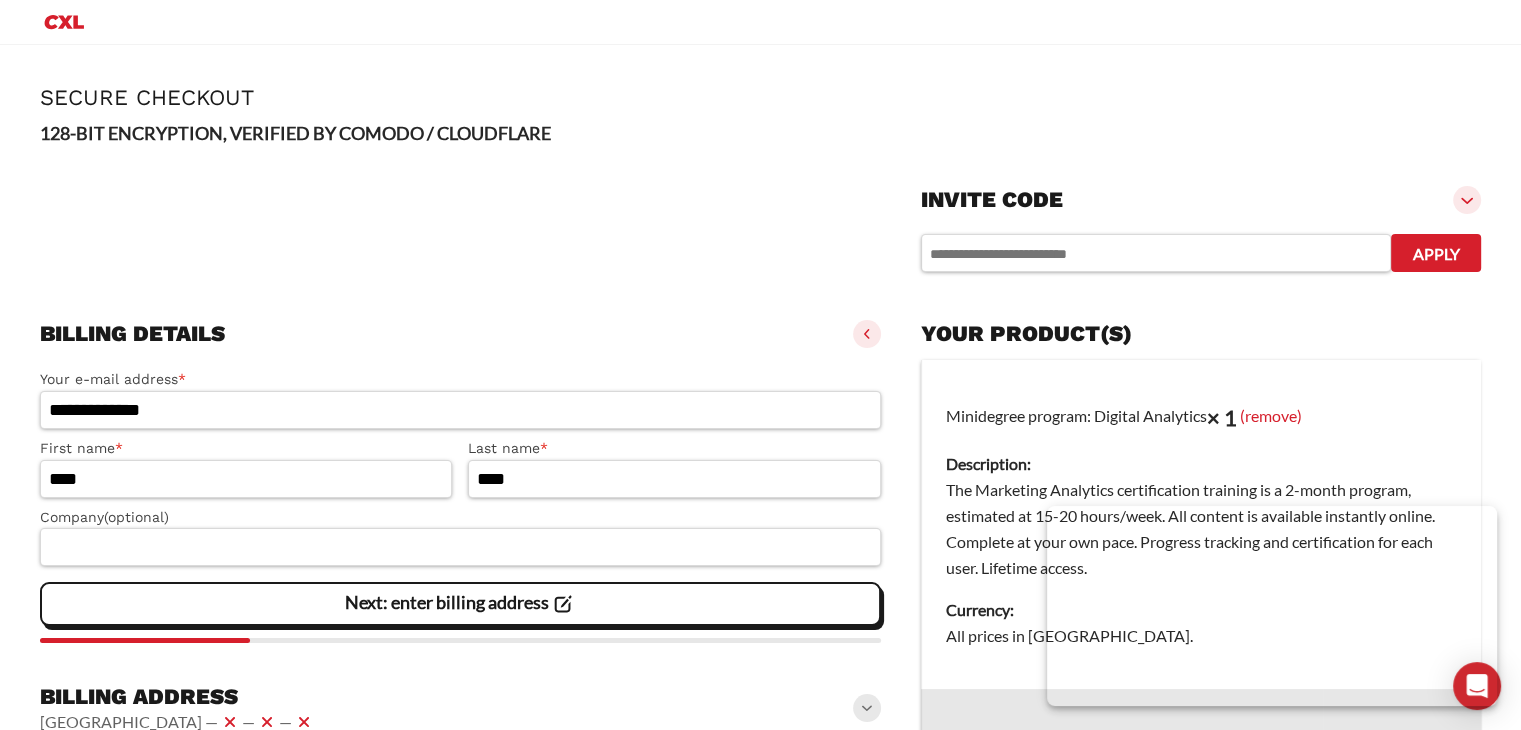 click at bounding box center (1156, 253) 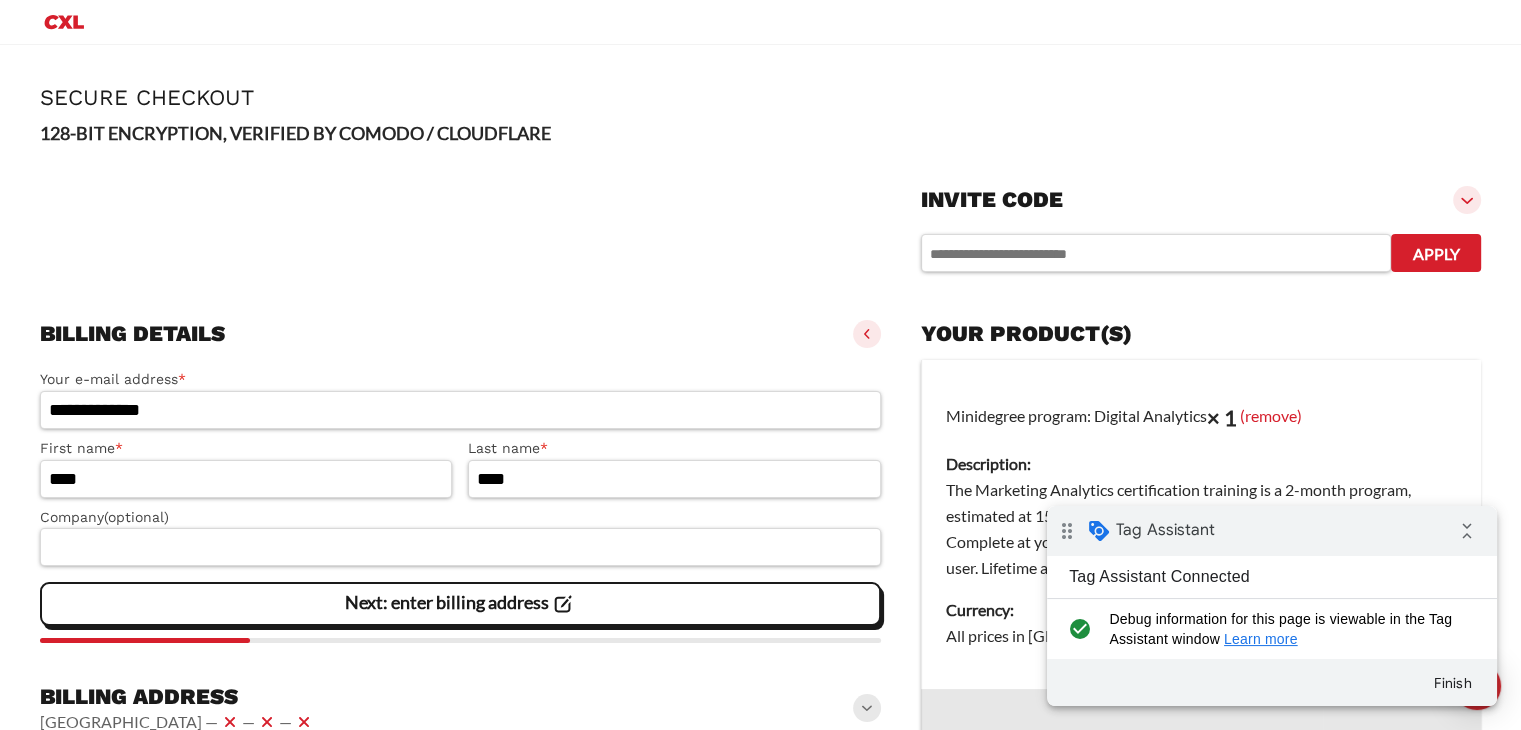 scroll, scrollTop: 0, scrollLeft: 0, axis: both 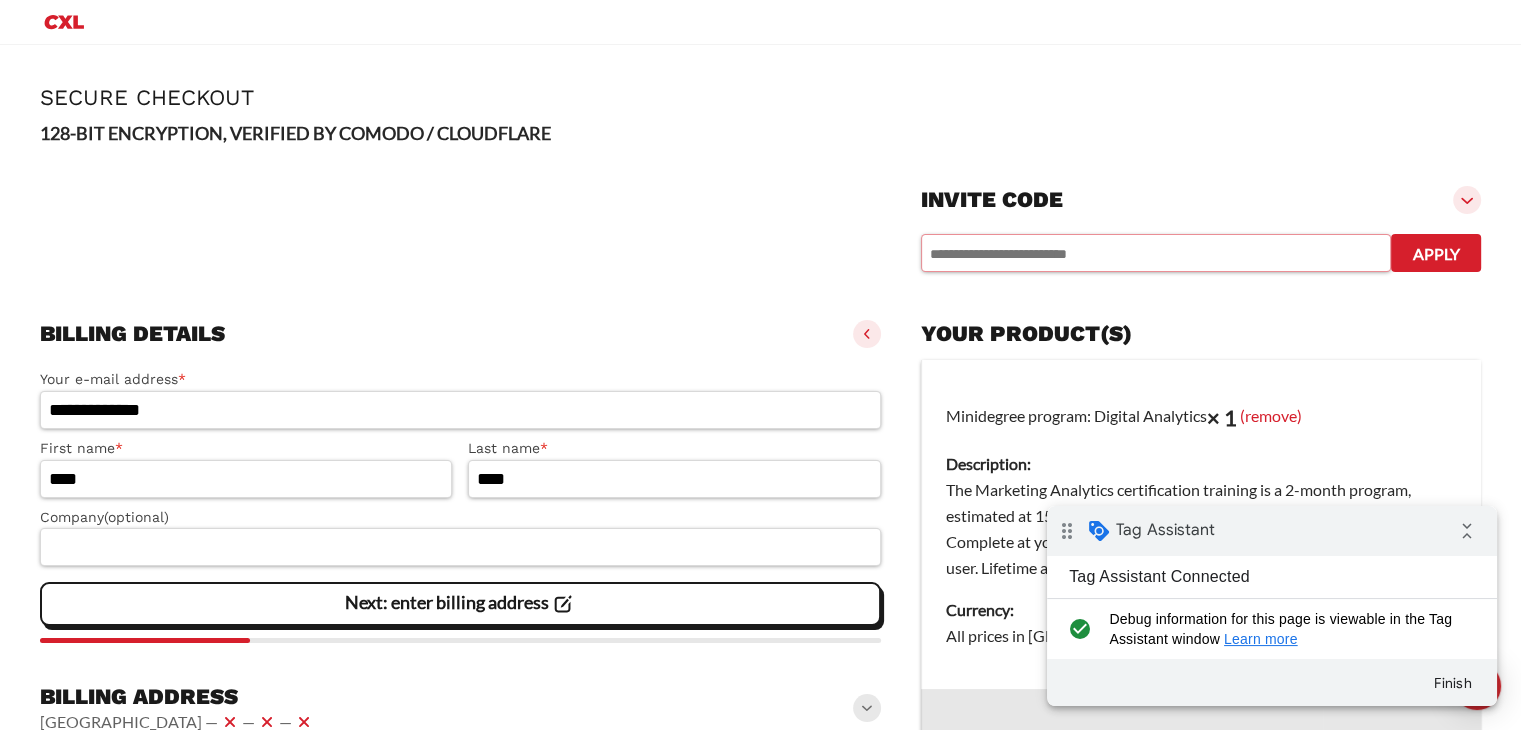 click at bounding box center (1156, 253) 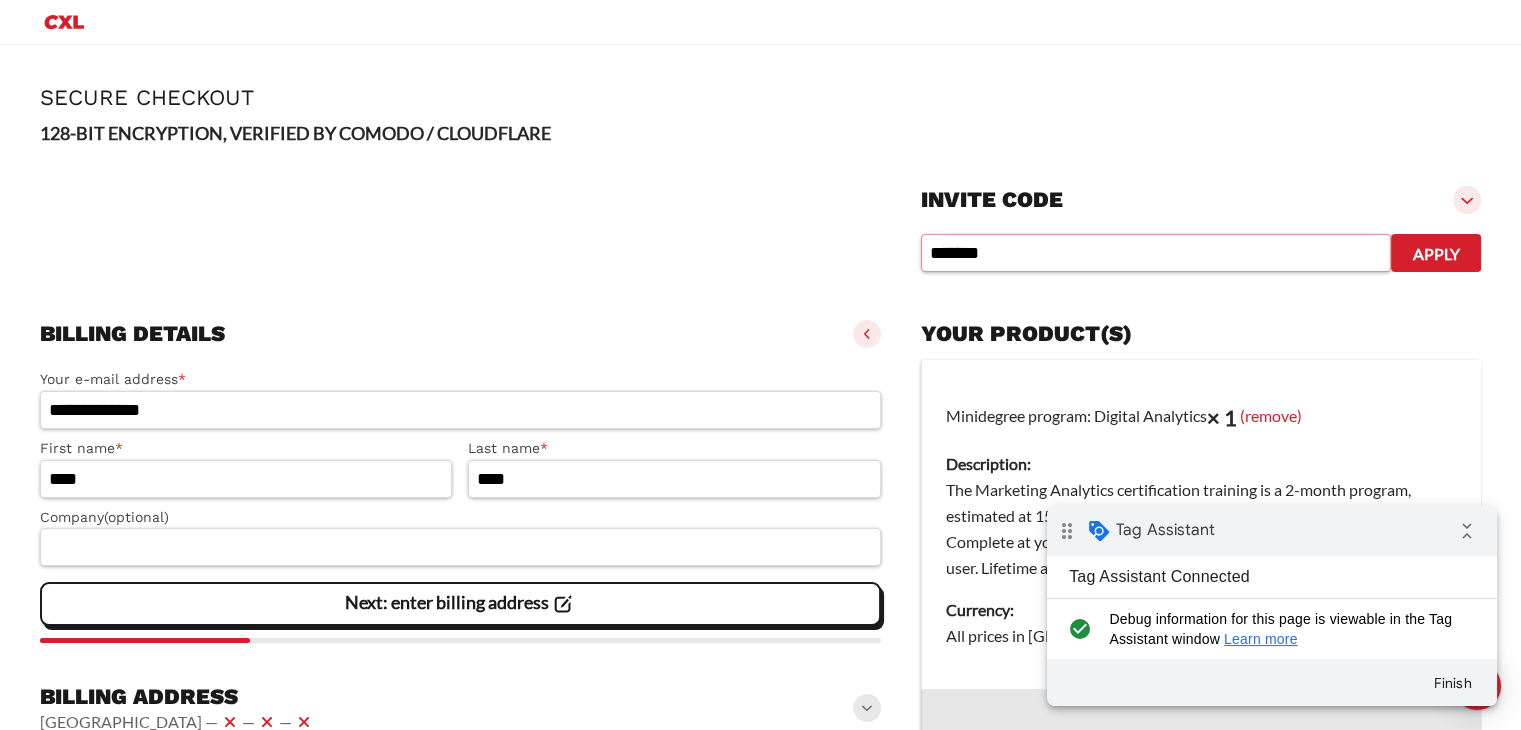 type on "*******" 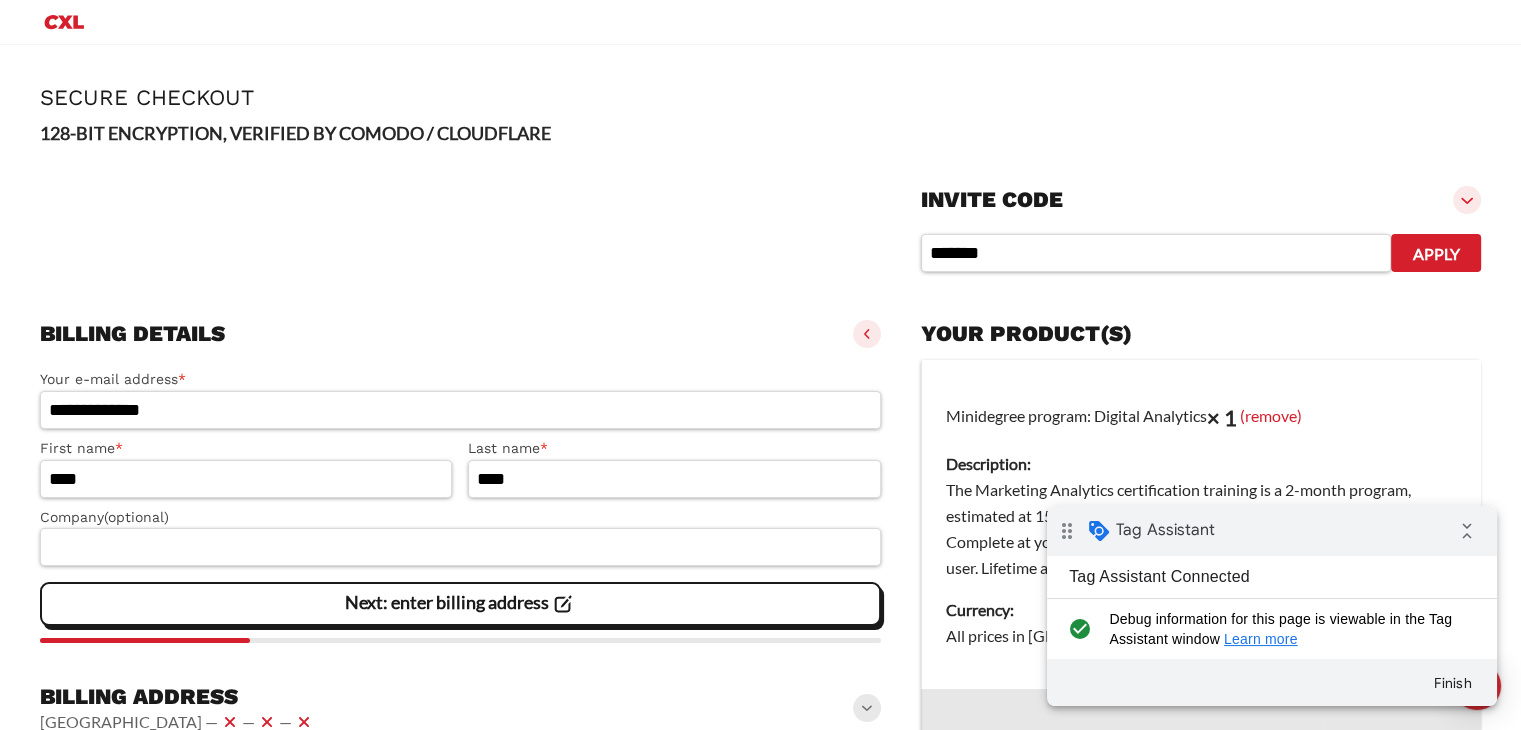 click on "Apply" at bounding box center (1436, 253) 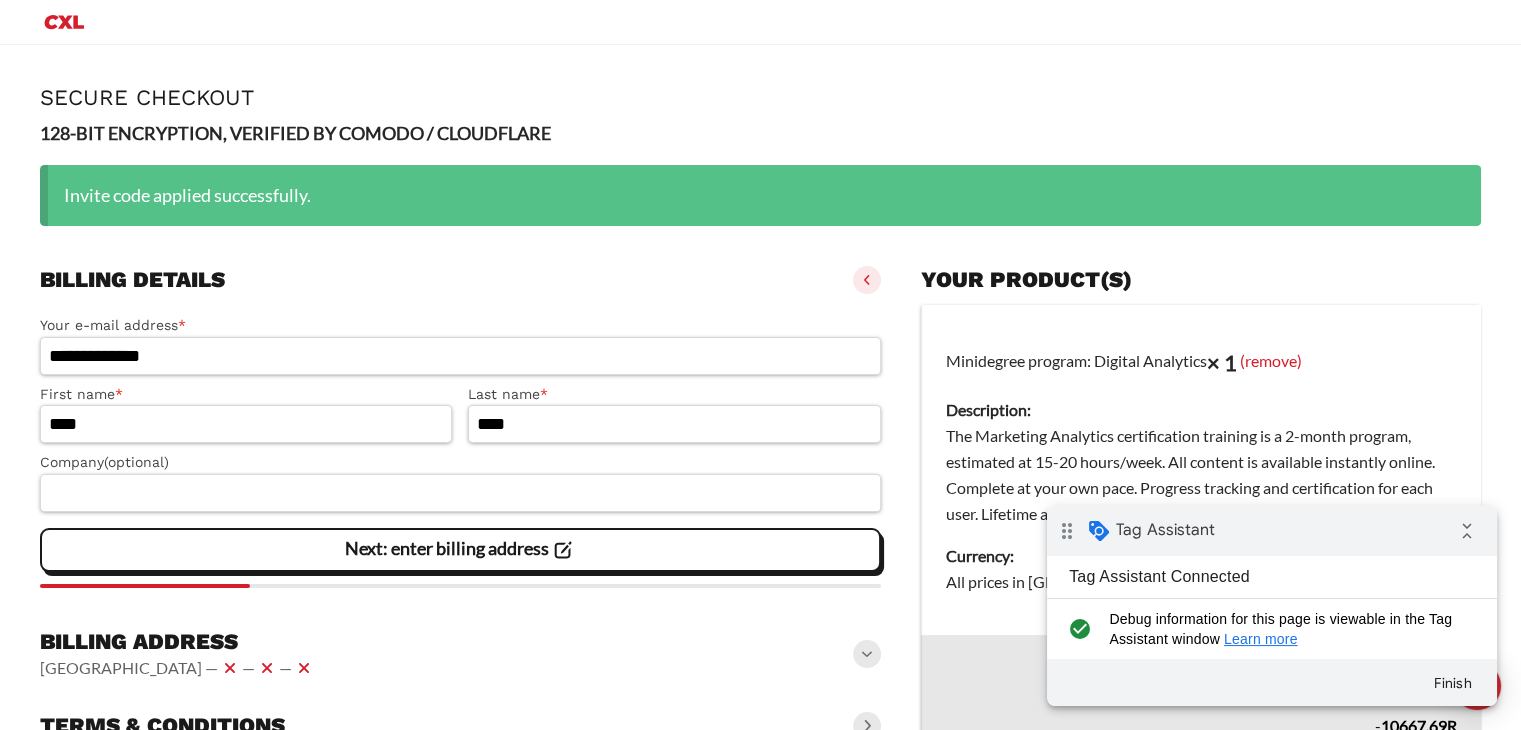 scroll, scrollTop: 0, scrollLeft: 0, axis: both 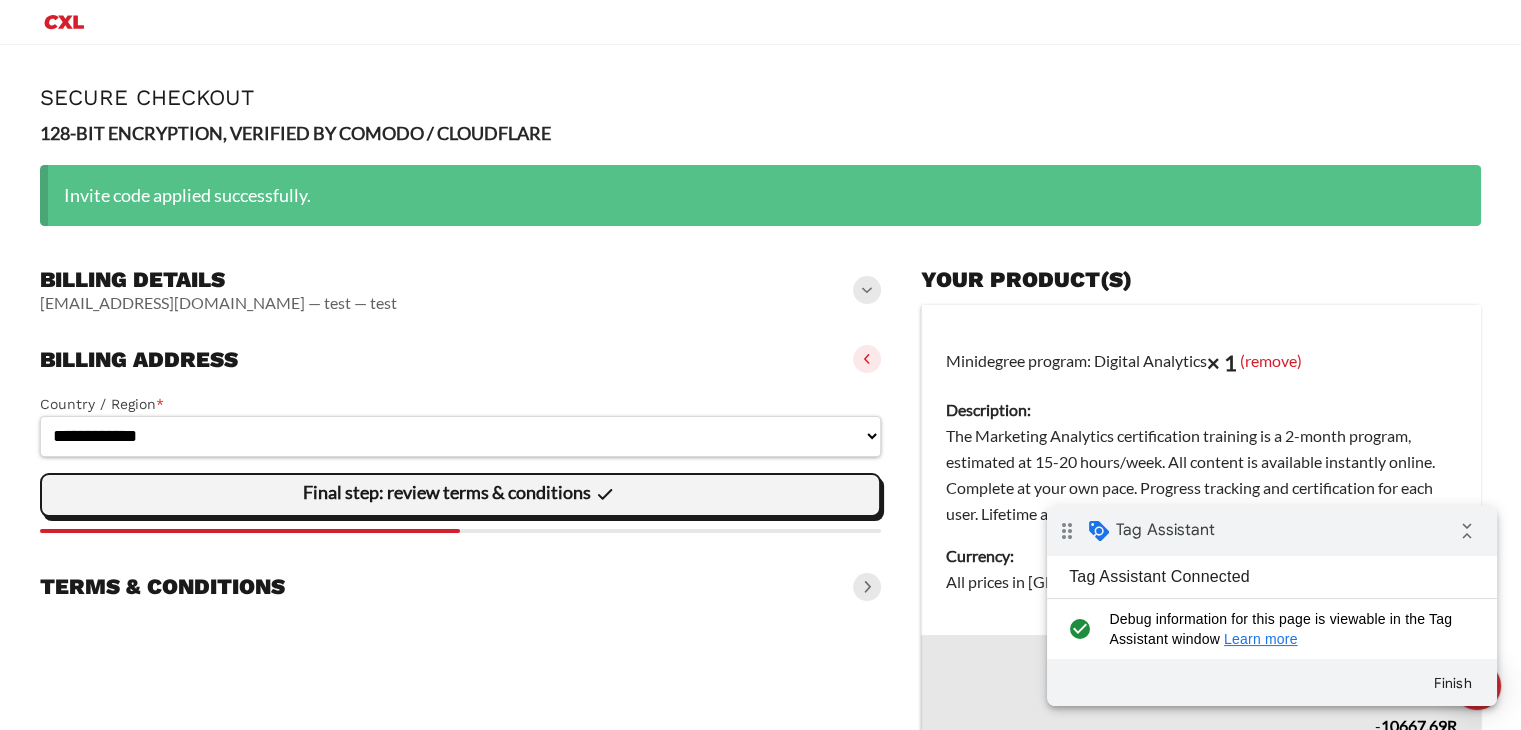 click 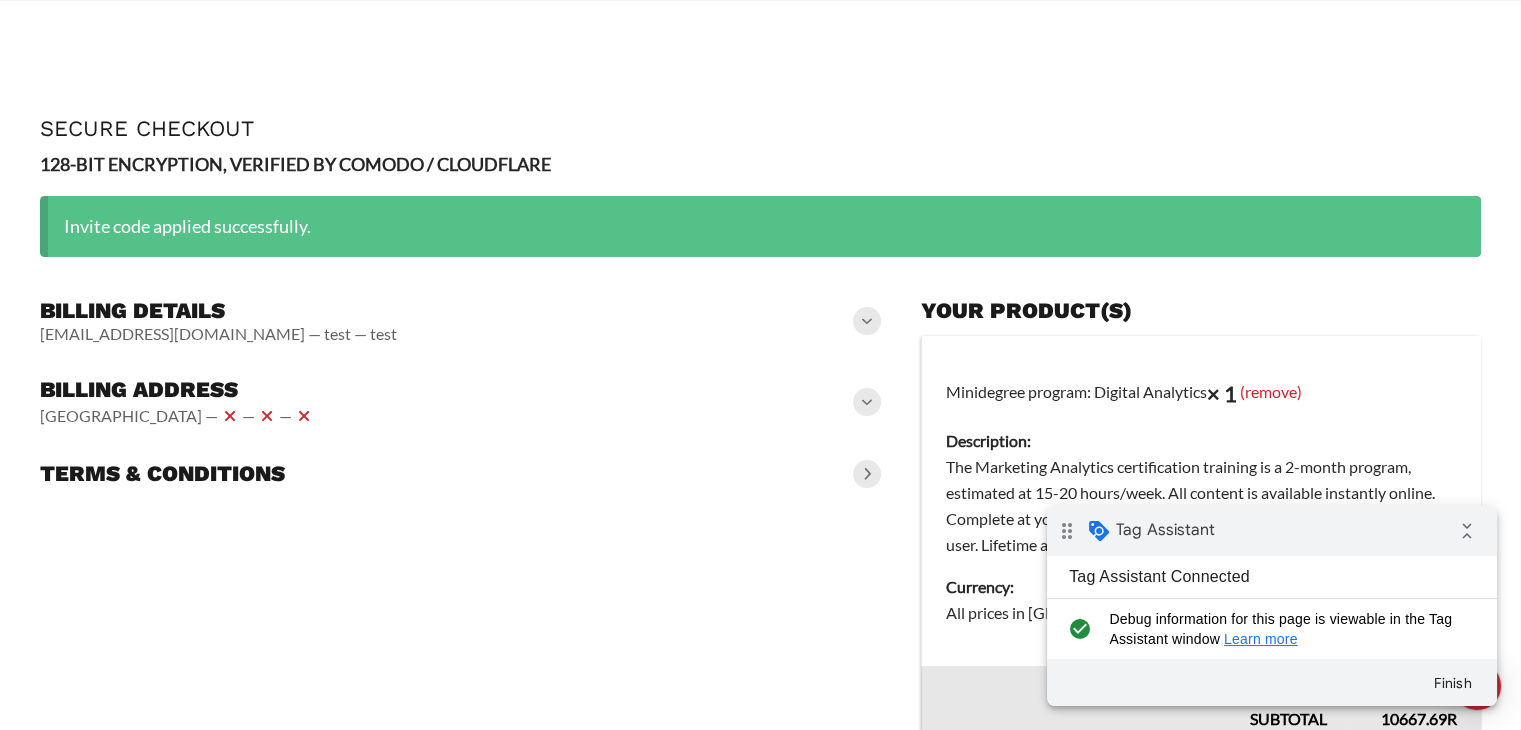 scroll, scrollTop: 200, scrollLeft: 0, axis: vertical 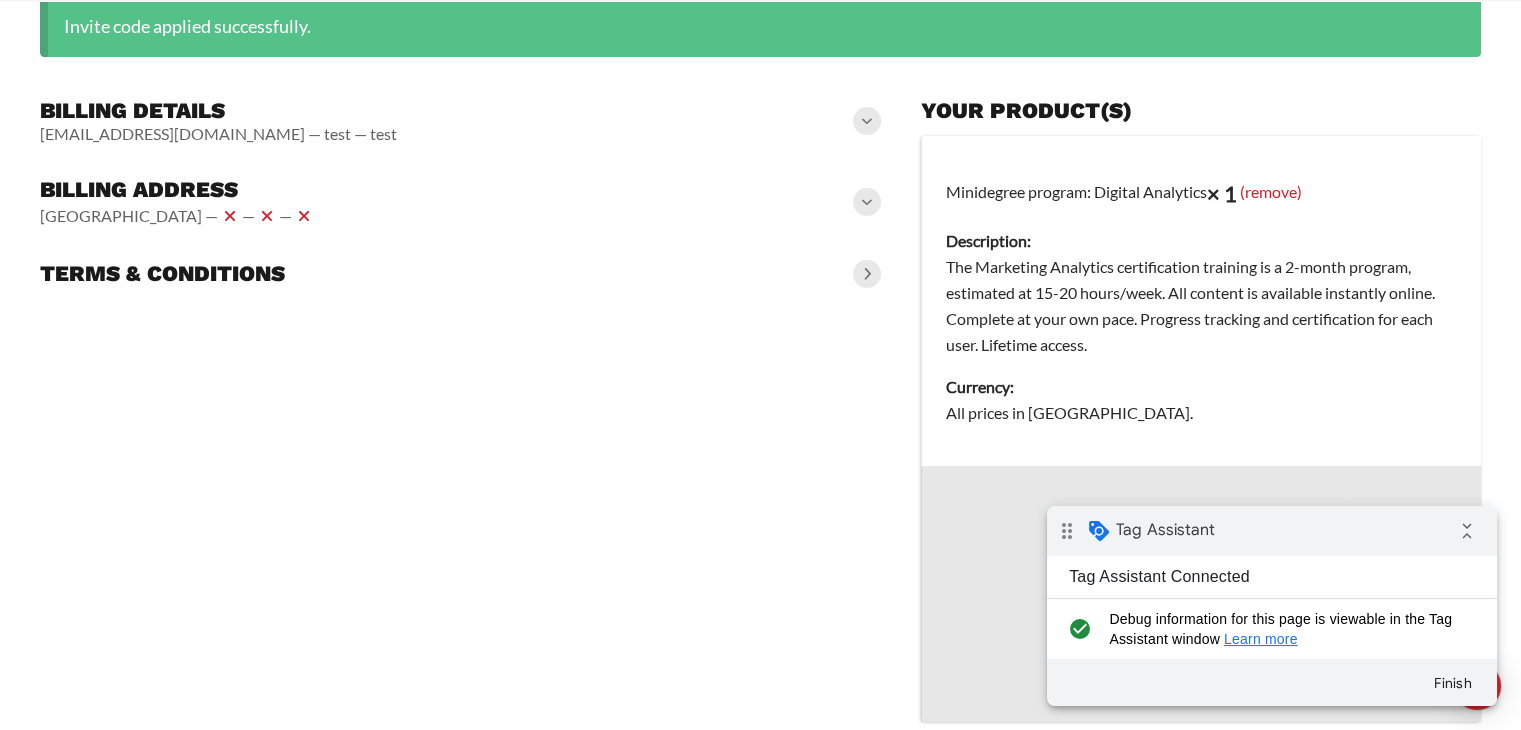click at bounding box center [867, 274] 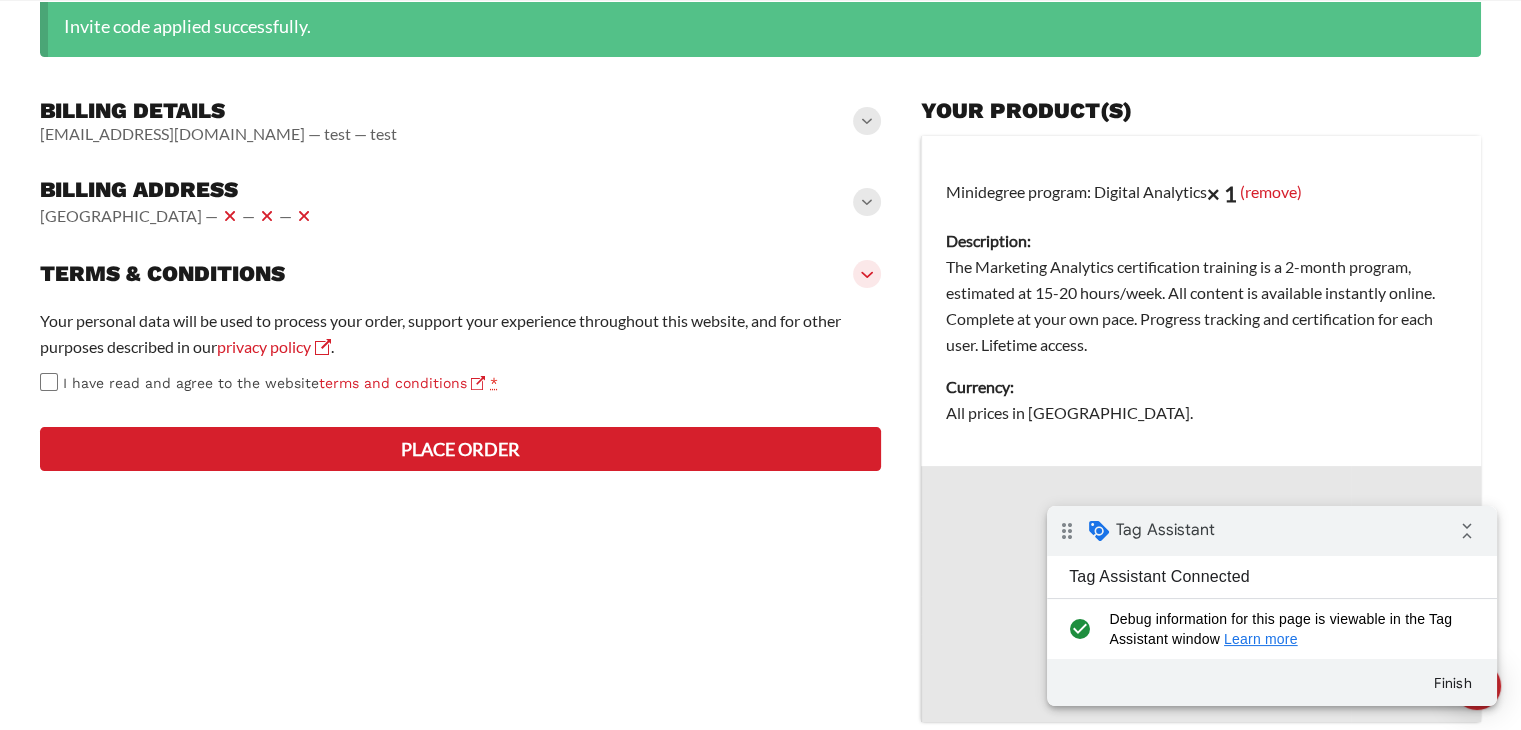 click on "Place order" at bounding box center [460, 449] 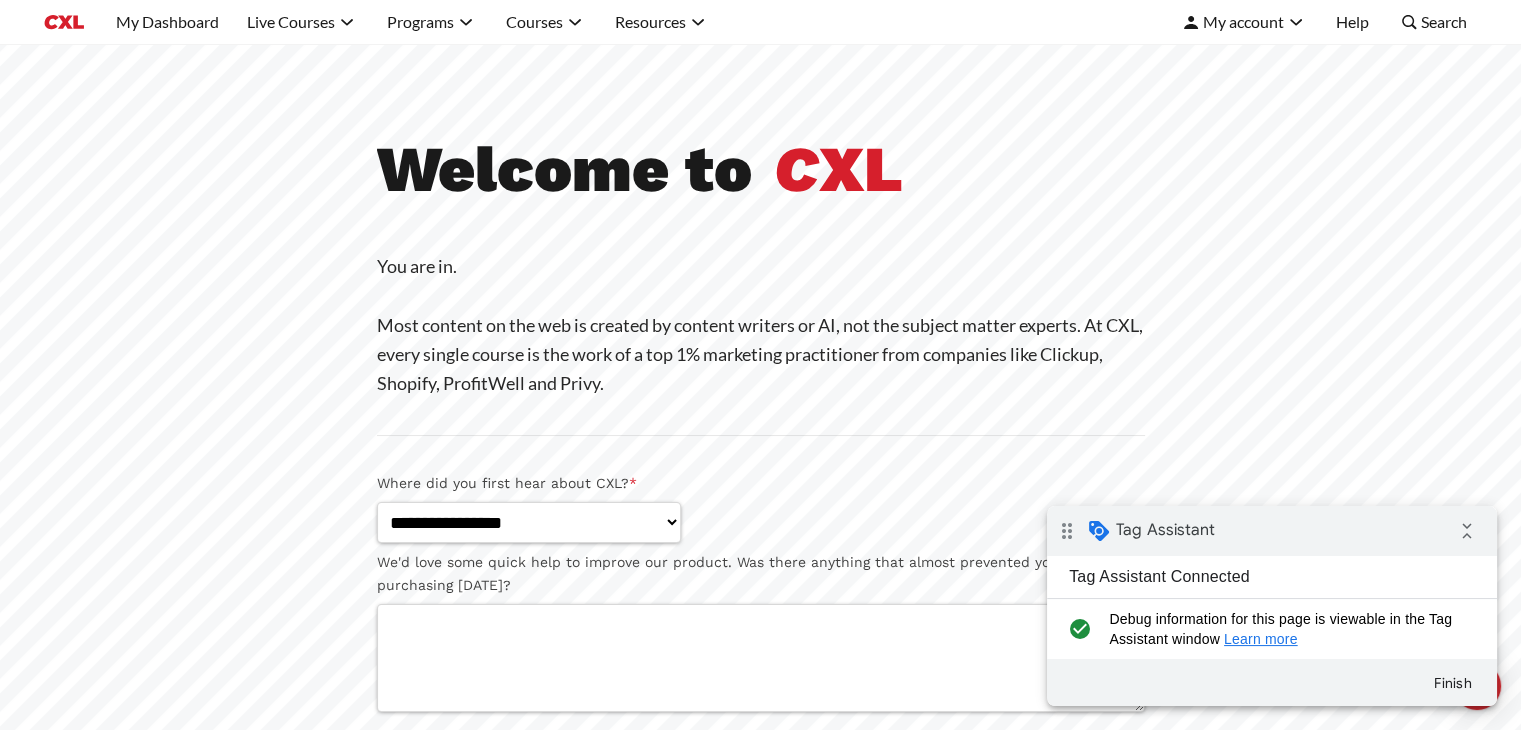 scroll, scrollTop: 0, scrollLeft: 0, axis: both 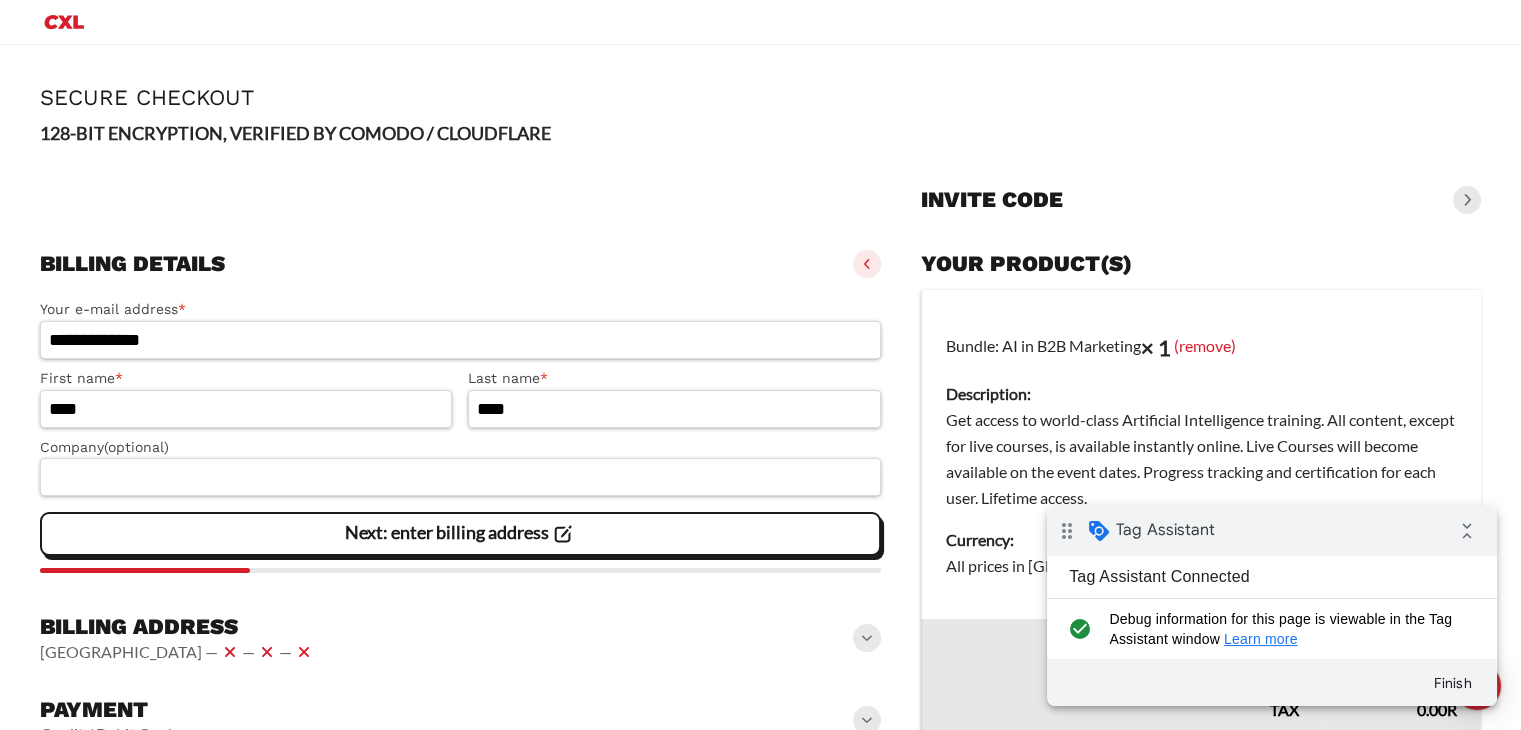 click at bounding box center (1467, 200) 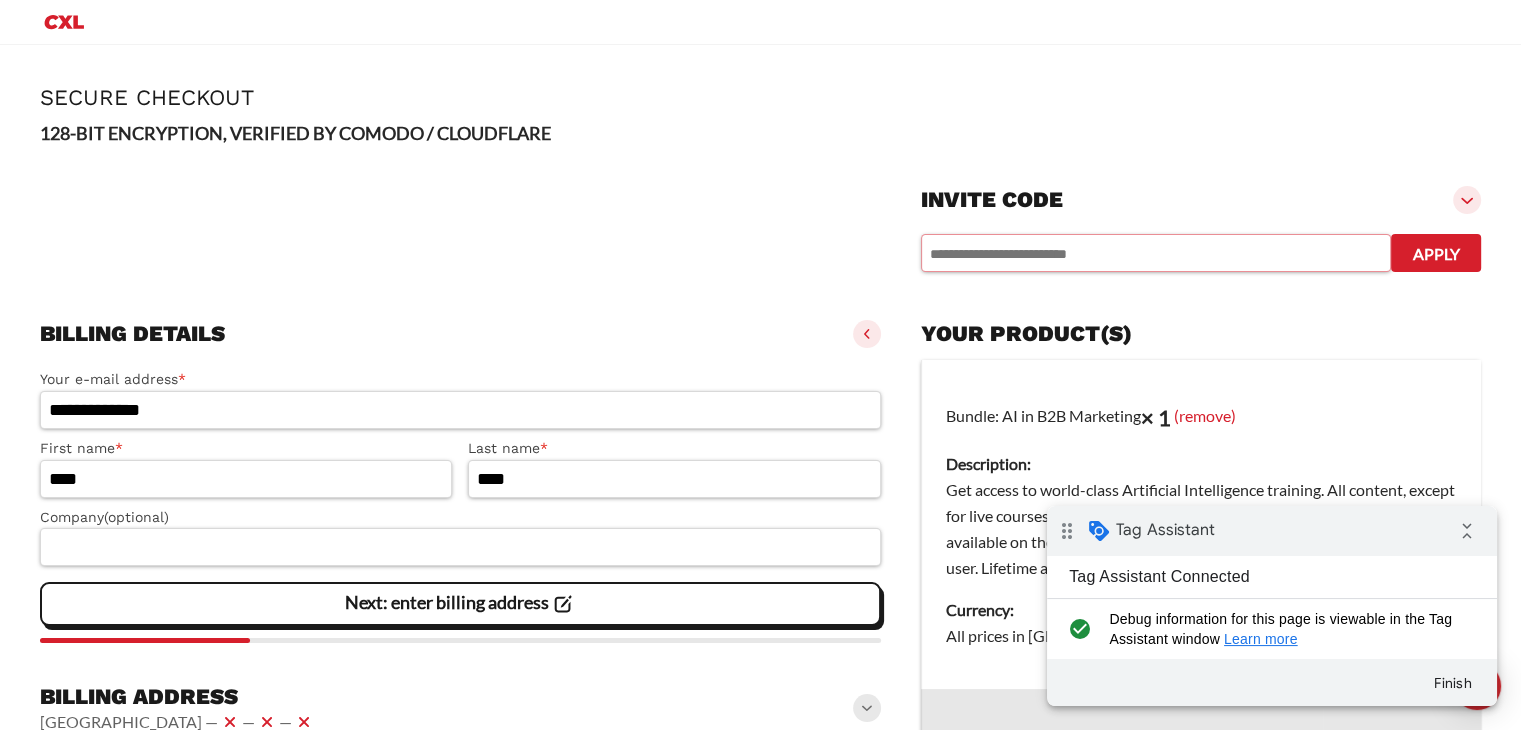 click at bounding box center (1156, 253) 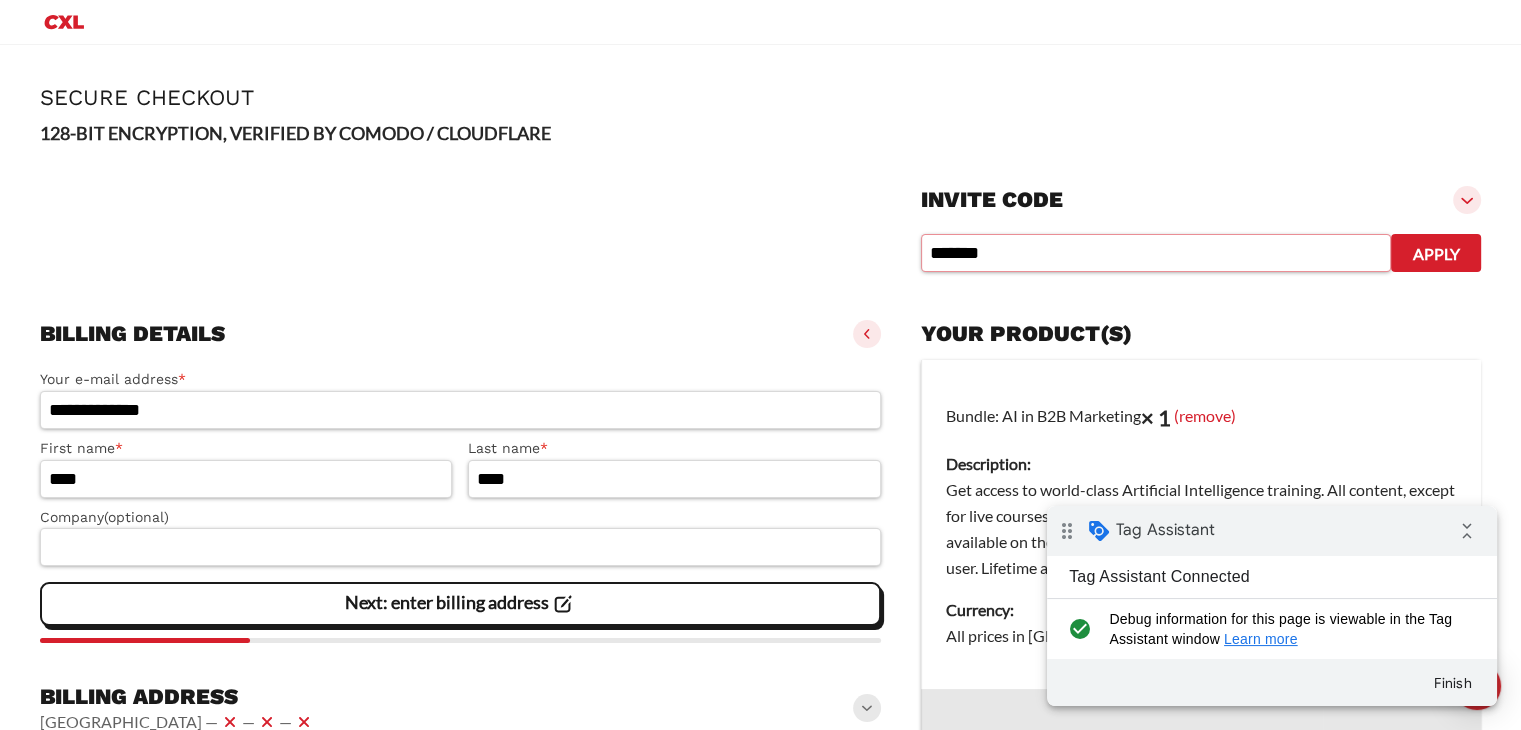 type on "*******" 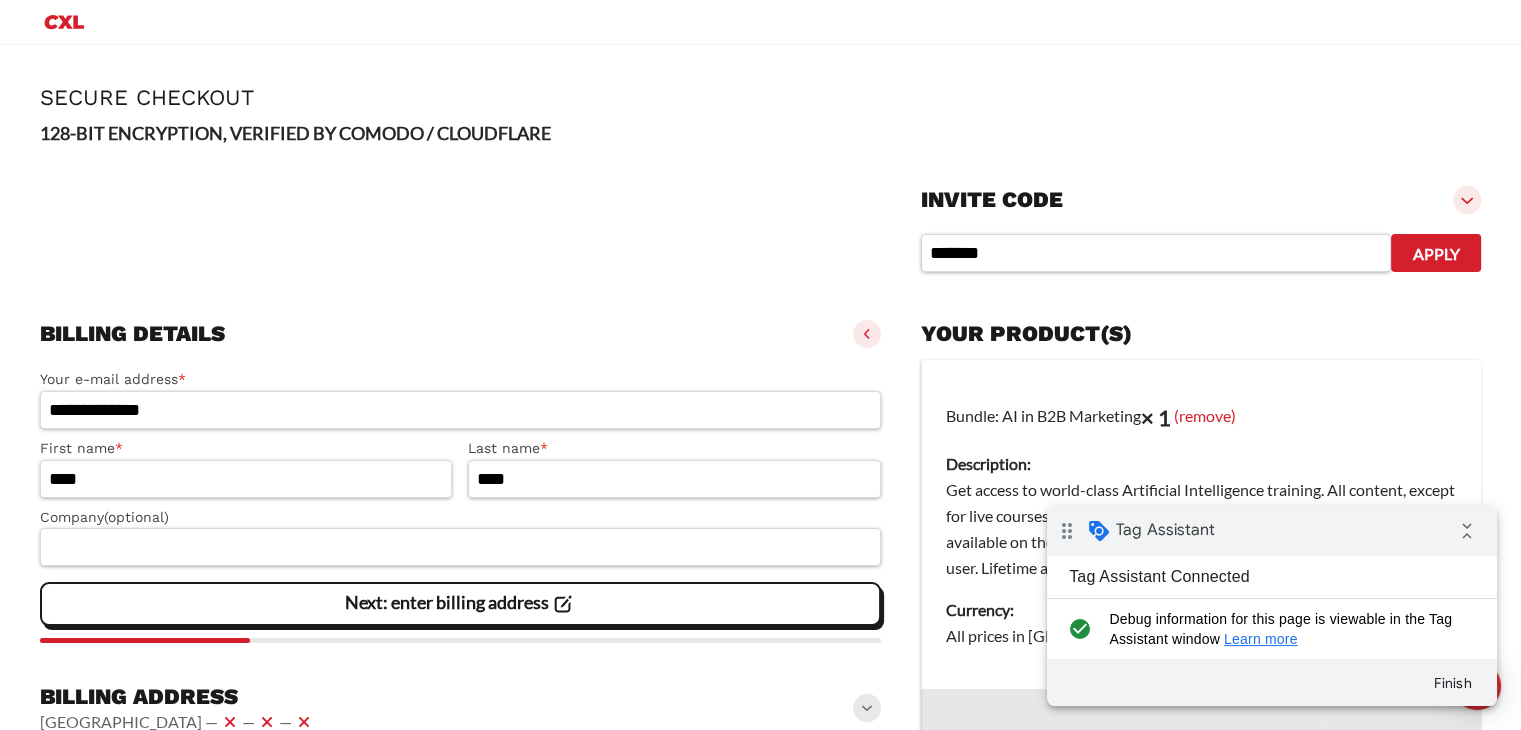 click on "Apply" at bounding box center [1436, 253] 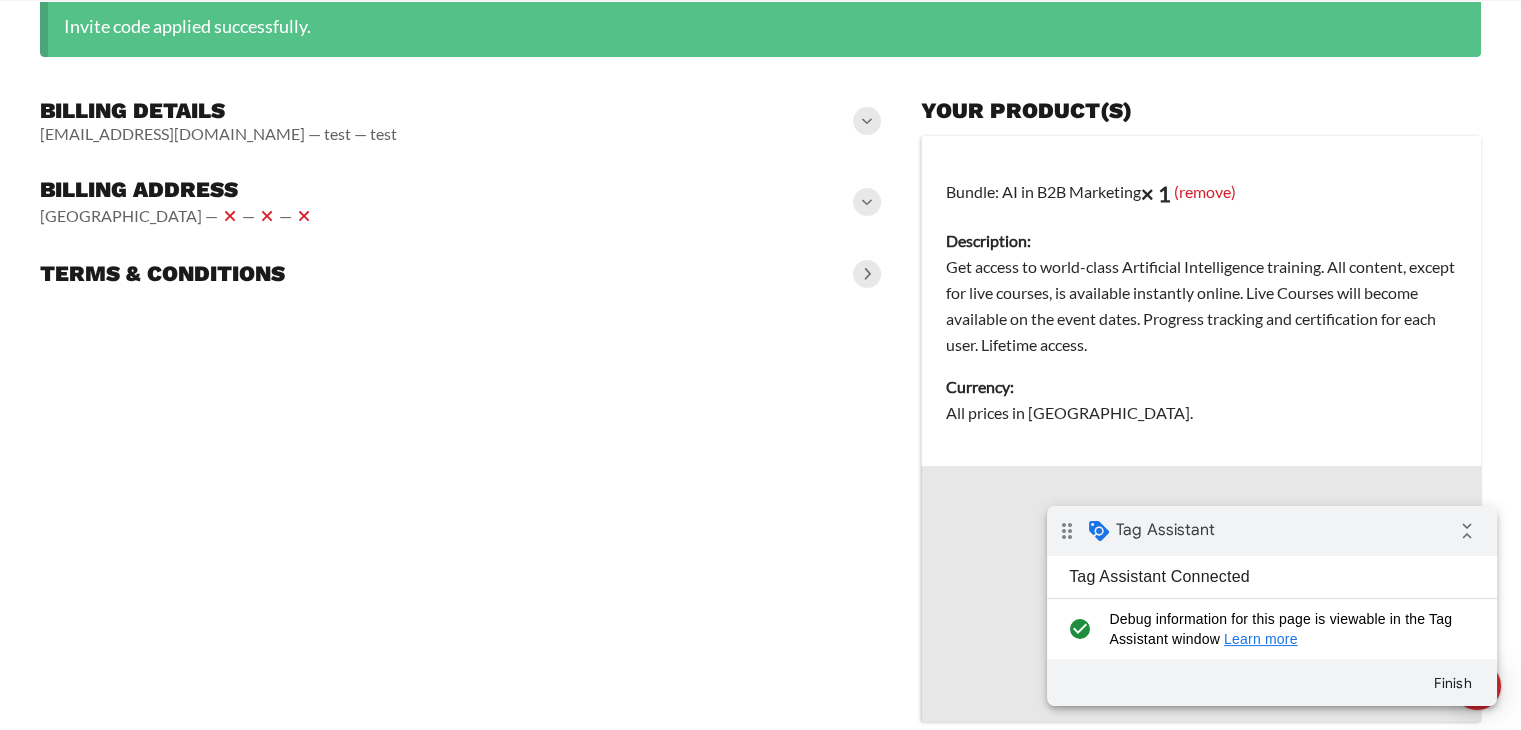 scroll, scrollTop: 0, scrollLeft: 0, axis: both 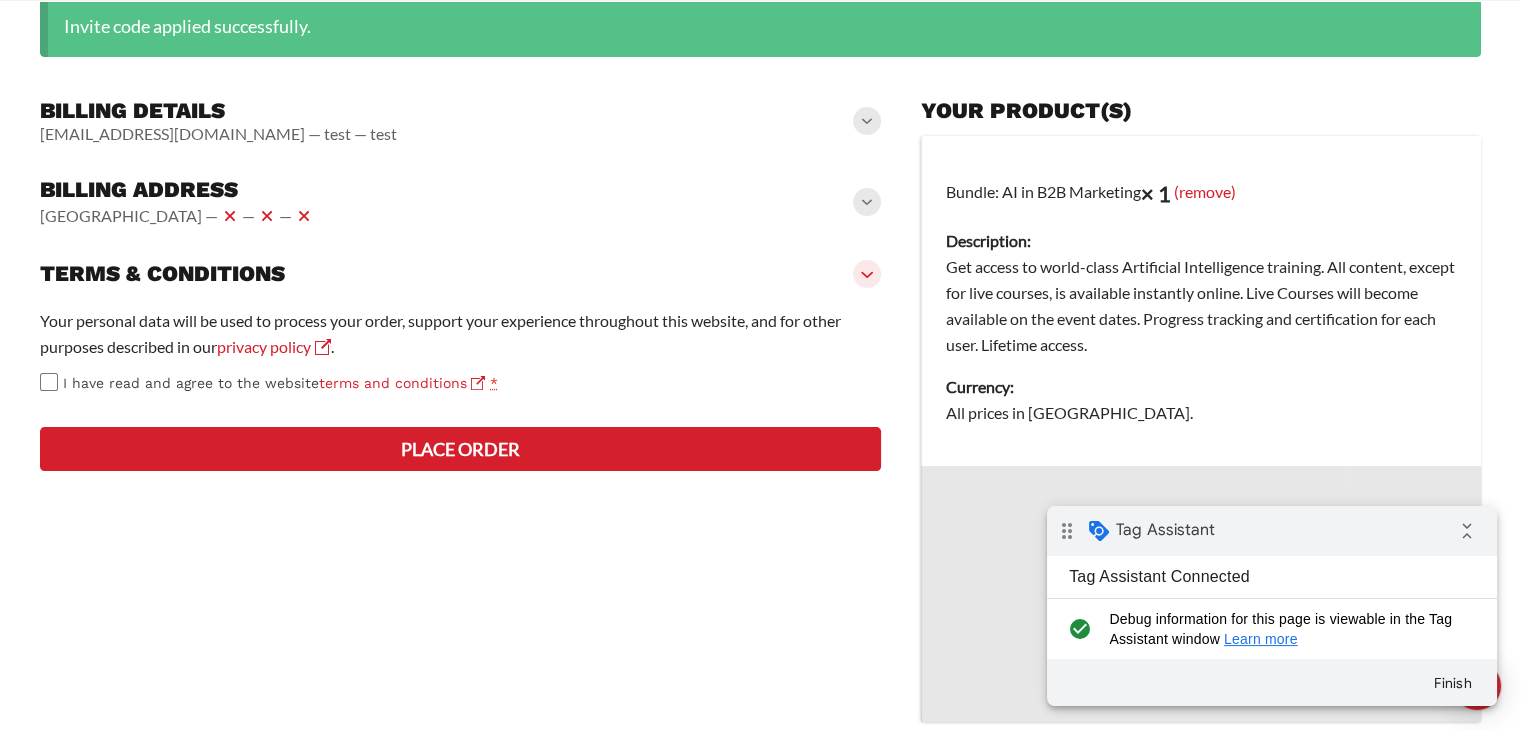 click at bounding box center [460, 411] 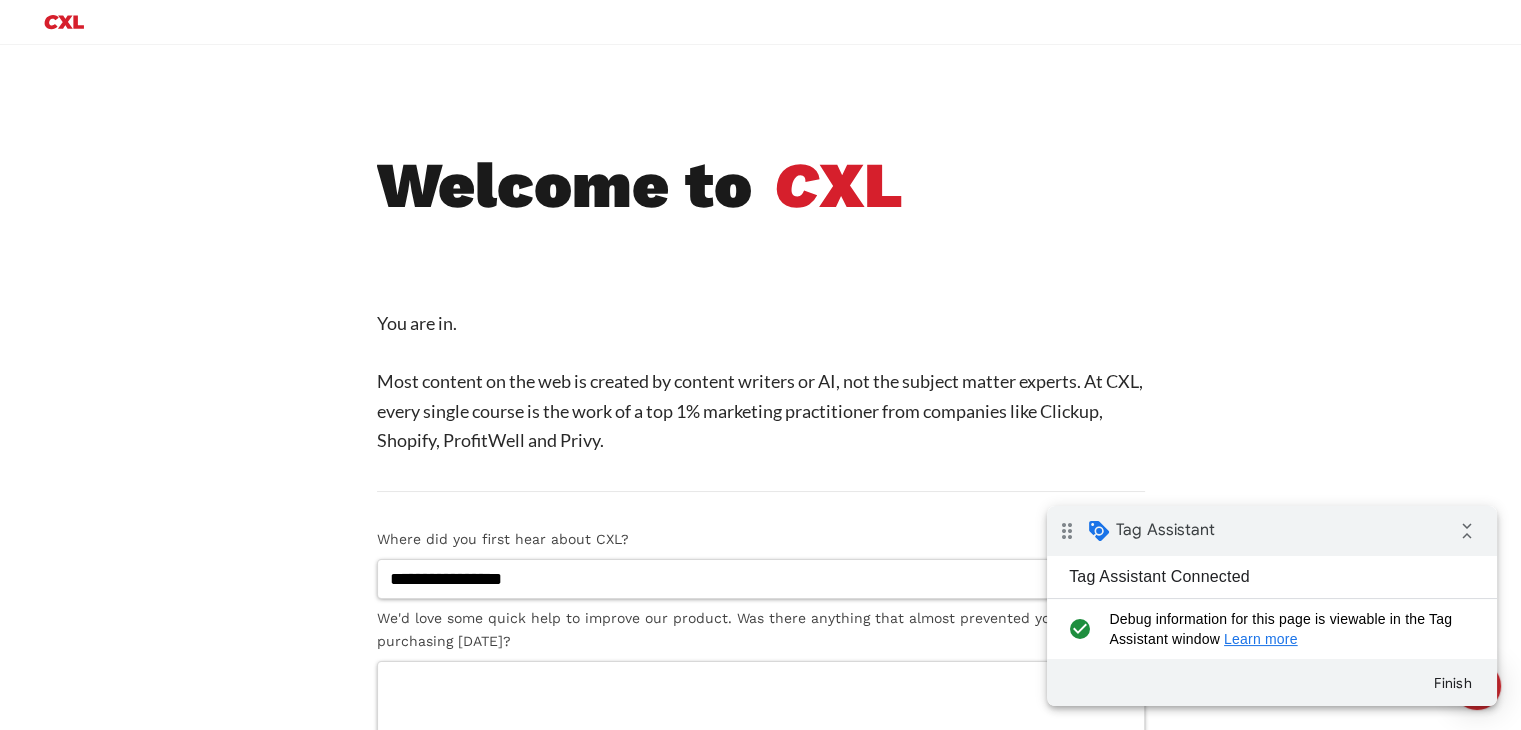 scroll, scrollTop: 0, scrollLeft: 0, axis: both 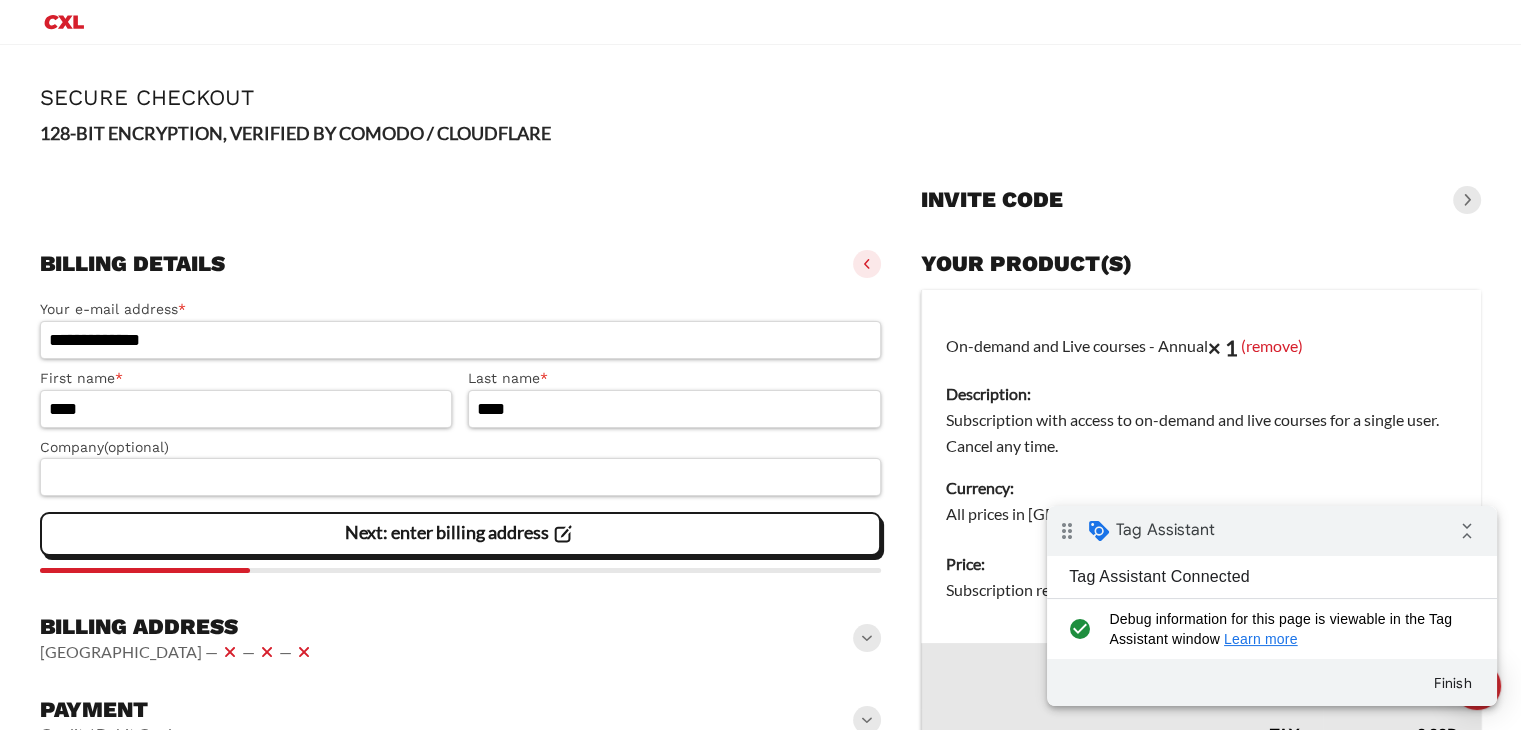 click on "Get access now" at bounding box center (0, 0) 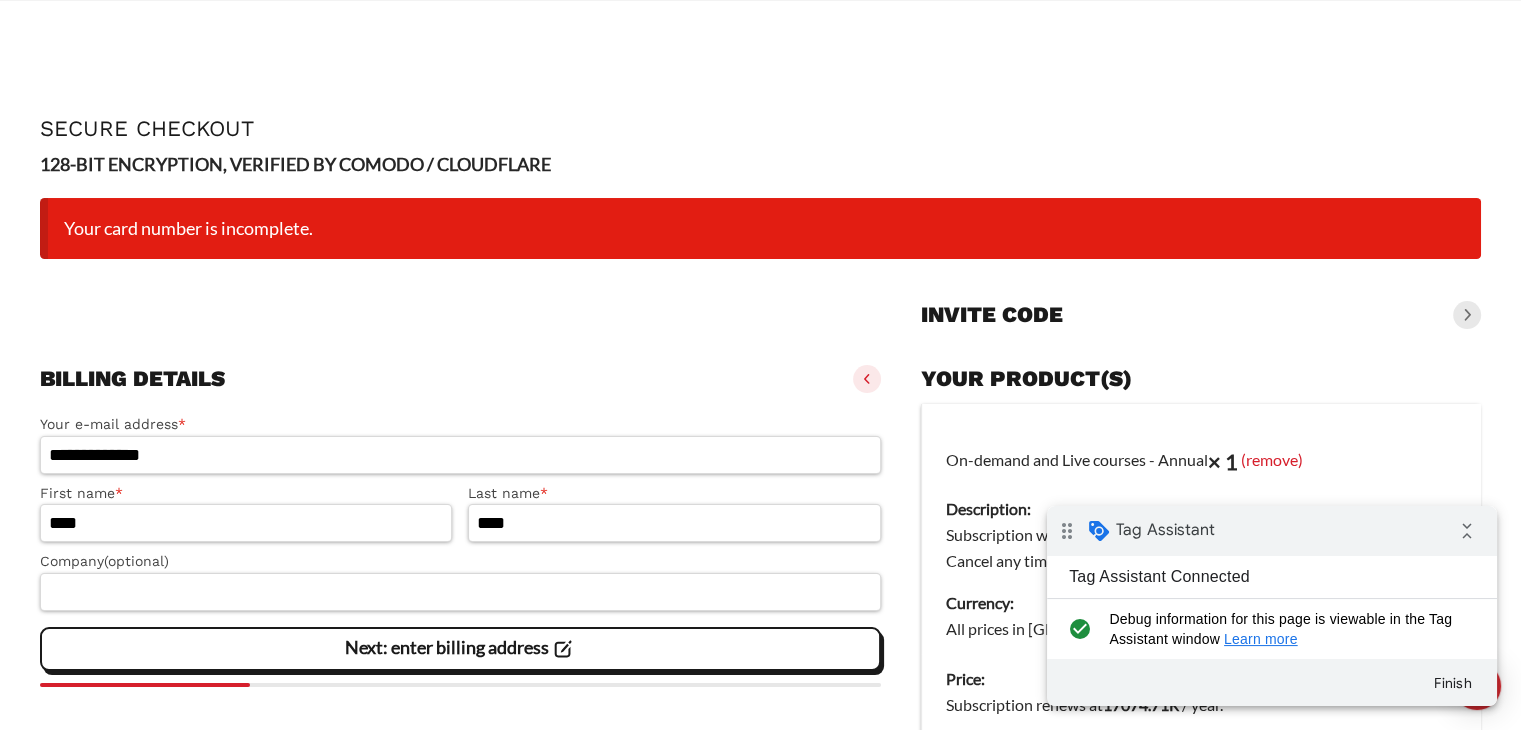 scroll, scrollTop: 65, scrollLeft: 0, axis: vertical 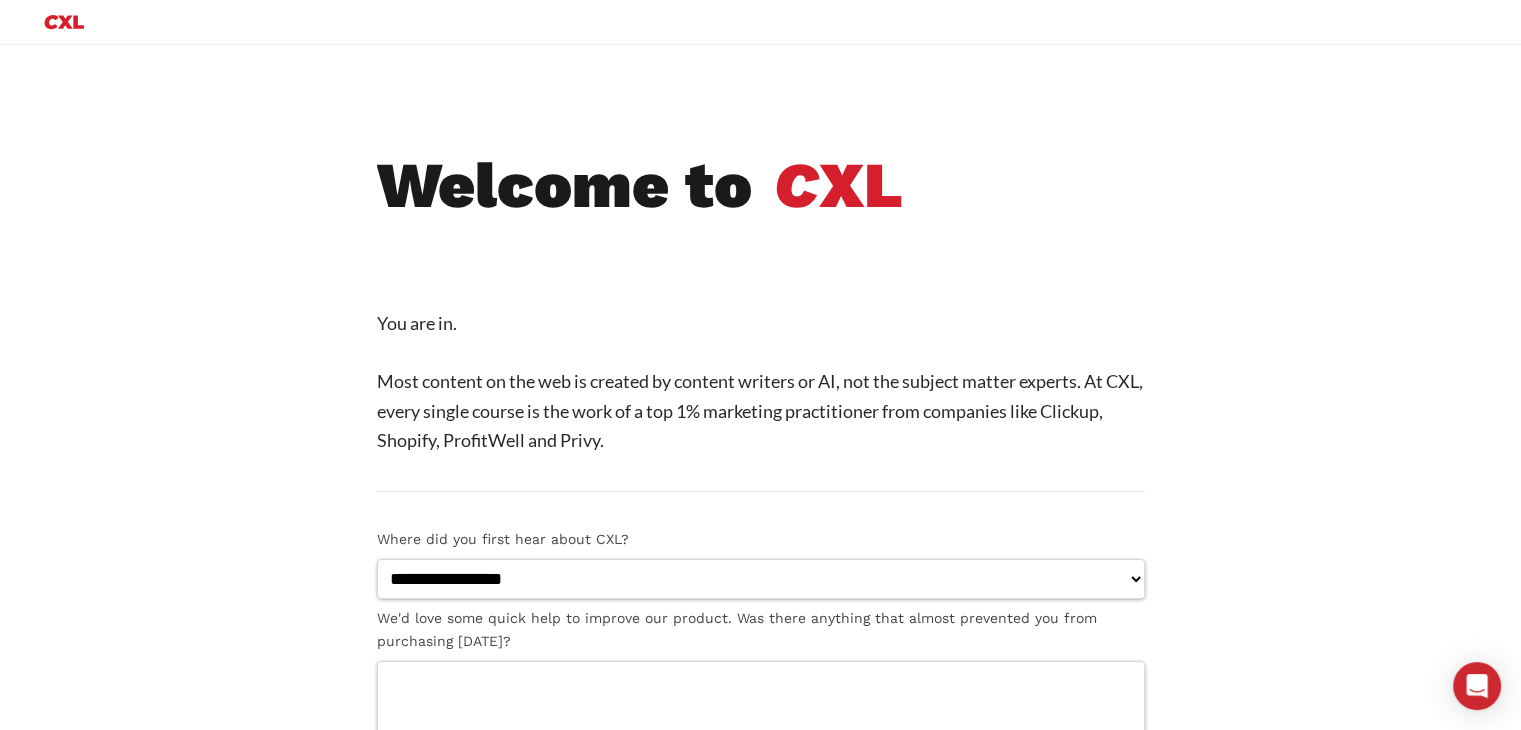 click on "**********" at bounding box center [760, 637] 